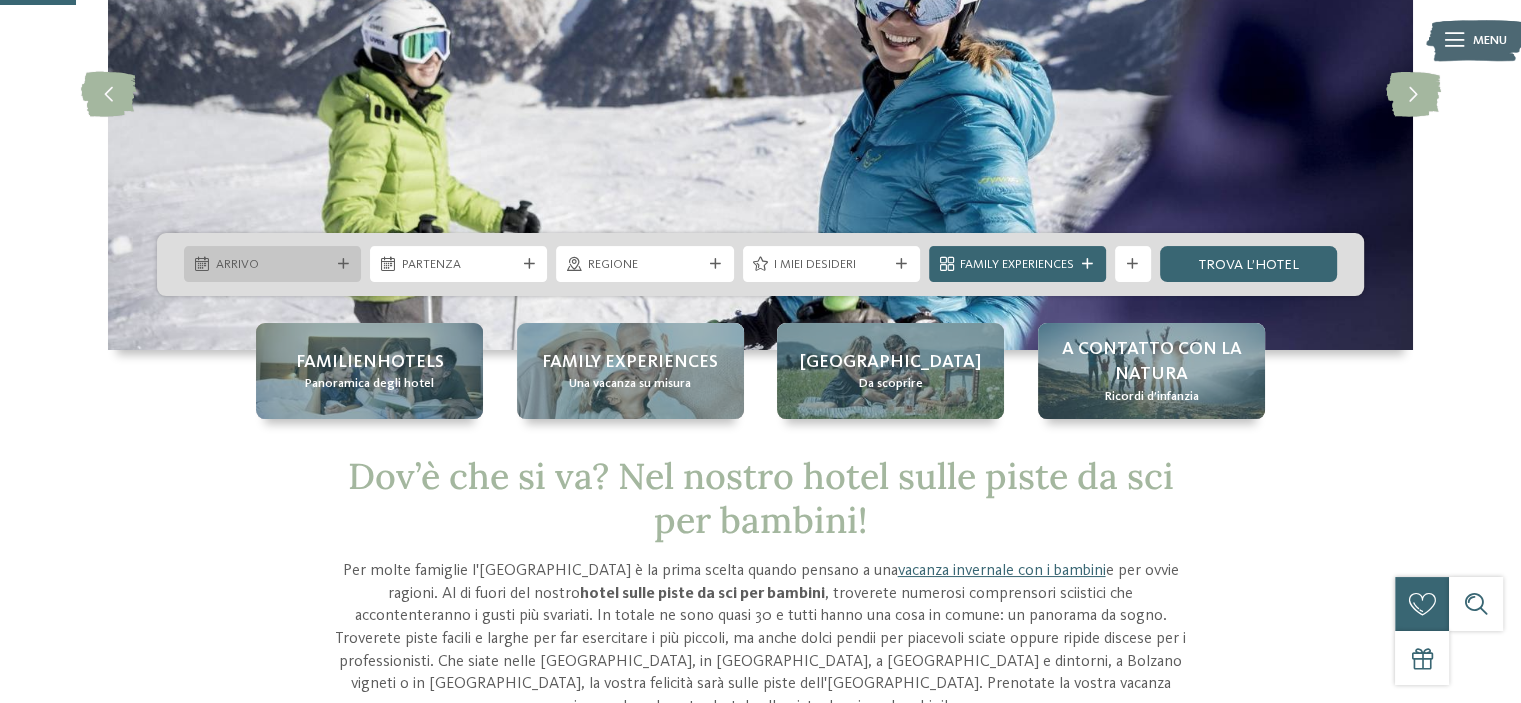 scroll, scrollTop: 250, scrollLeft: 0, axis: vertical 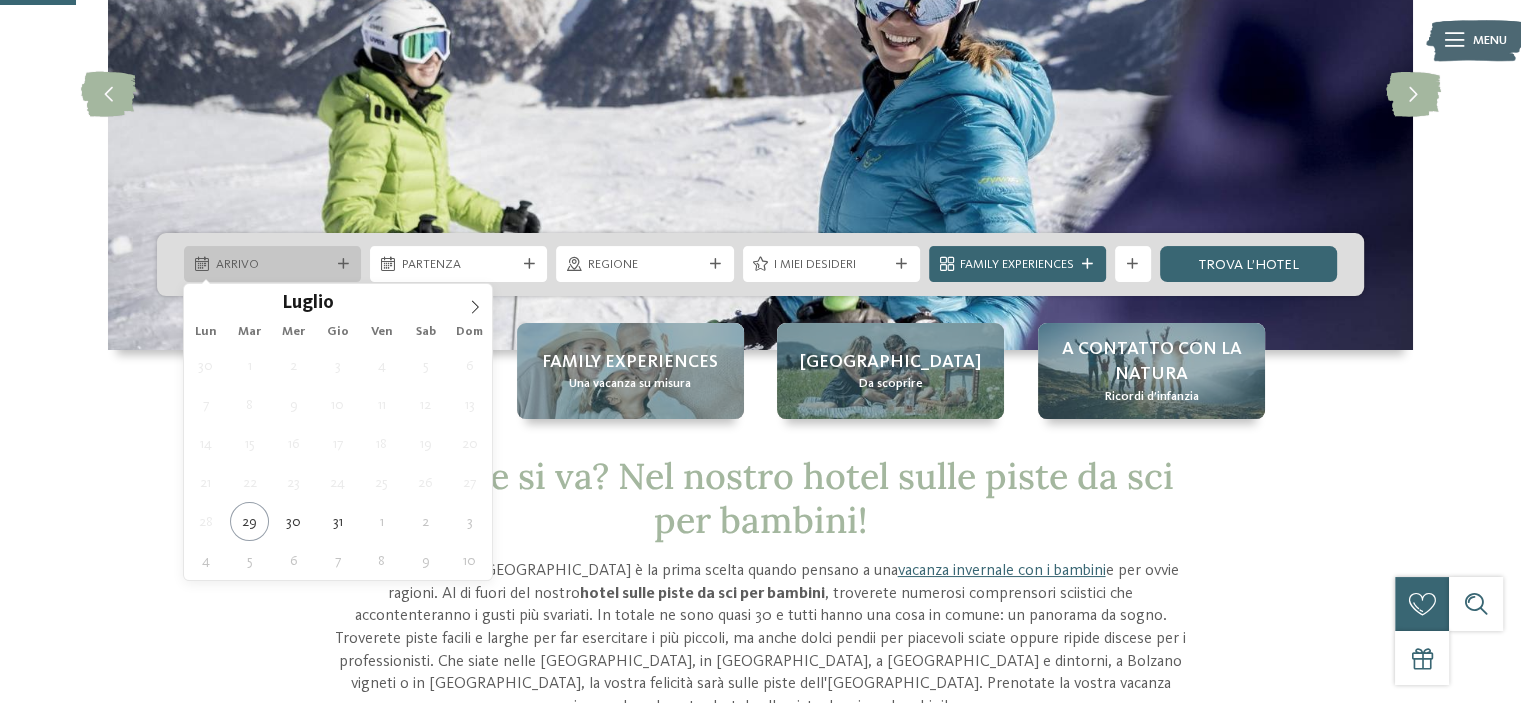 click on "Arrivo" at bounding box center [273, 265] 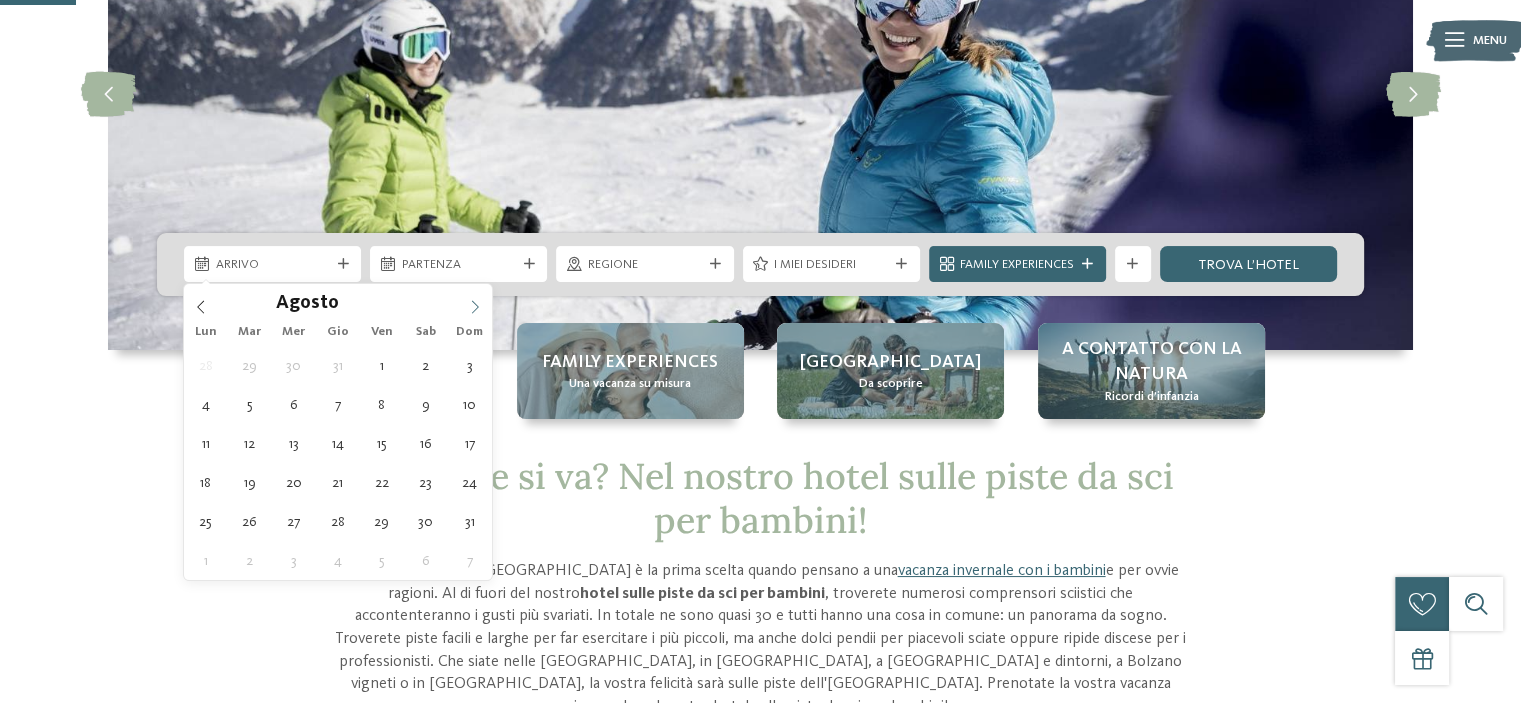 click 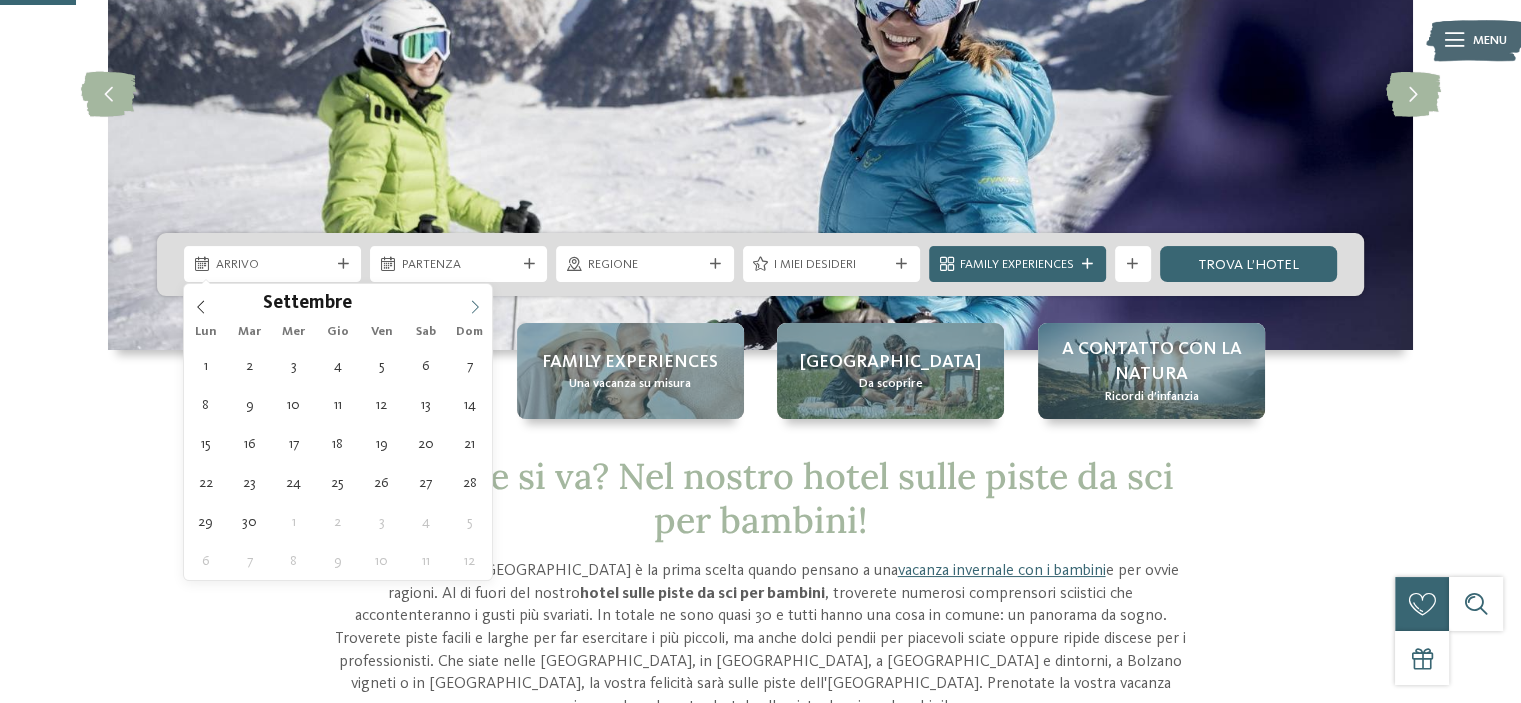 click 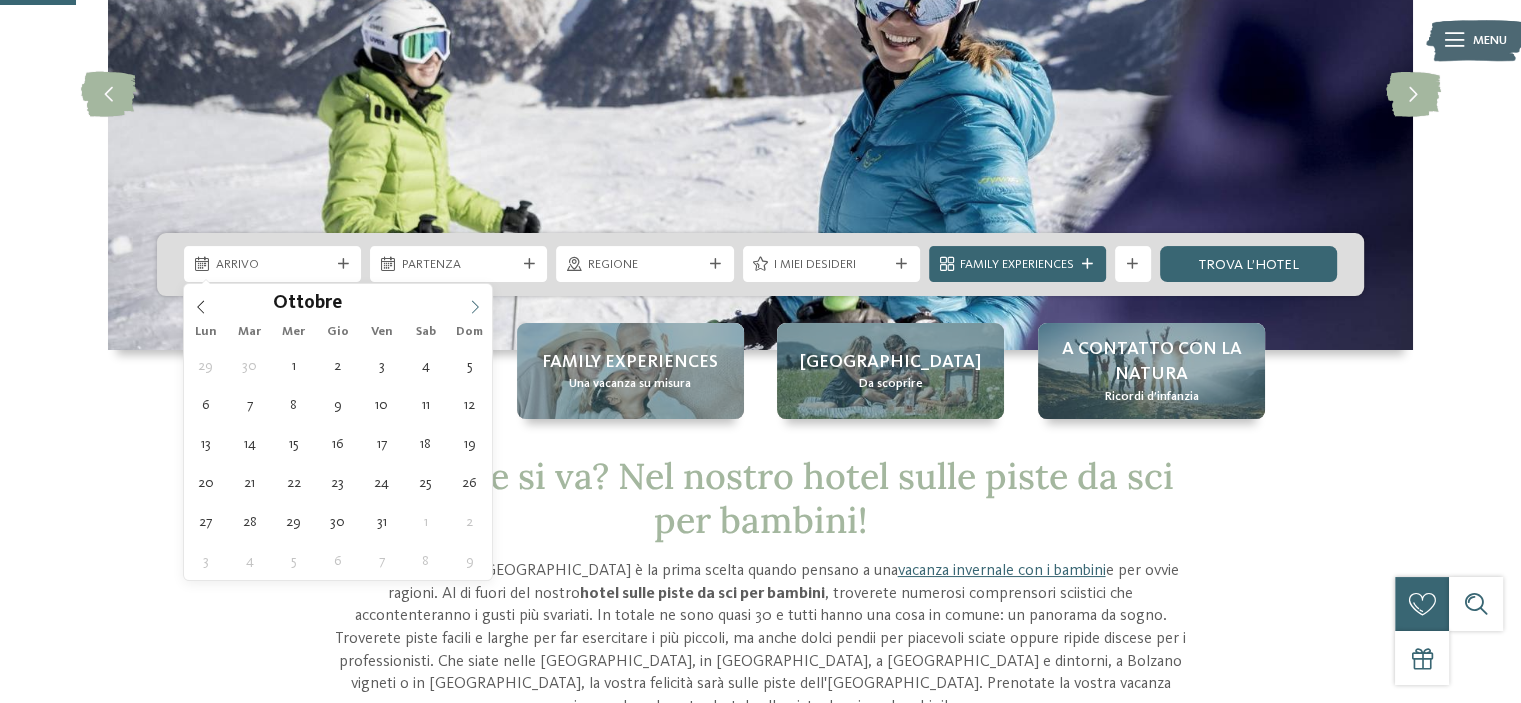 click 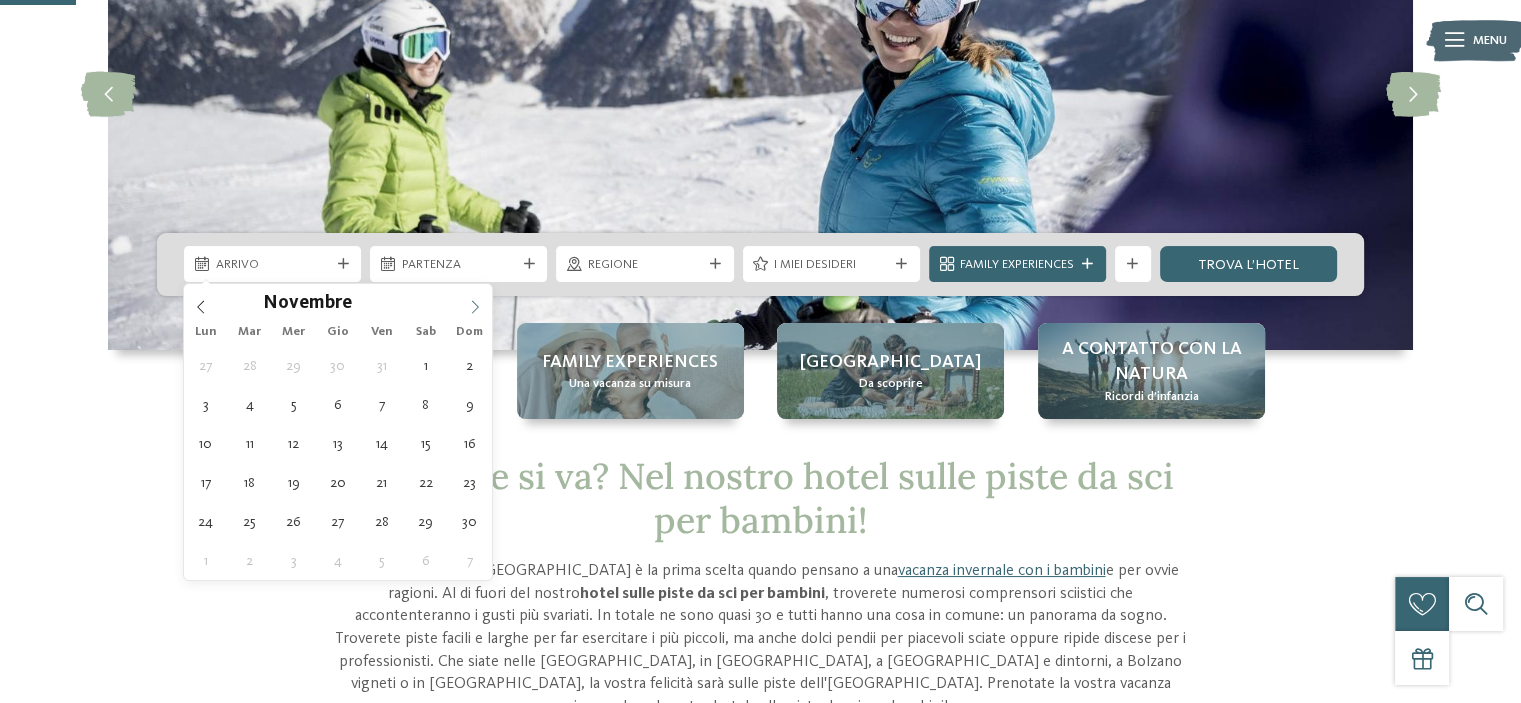 click 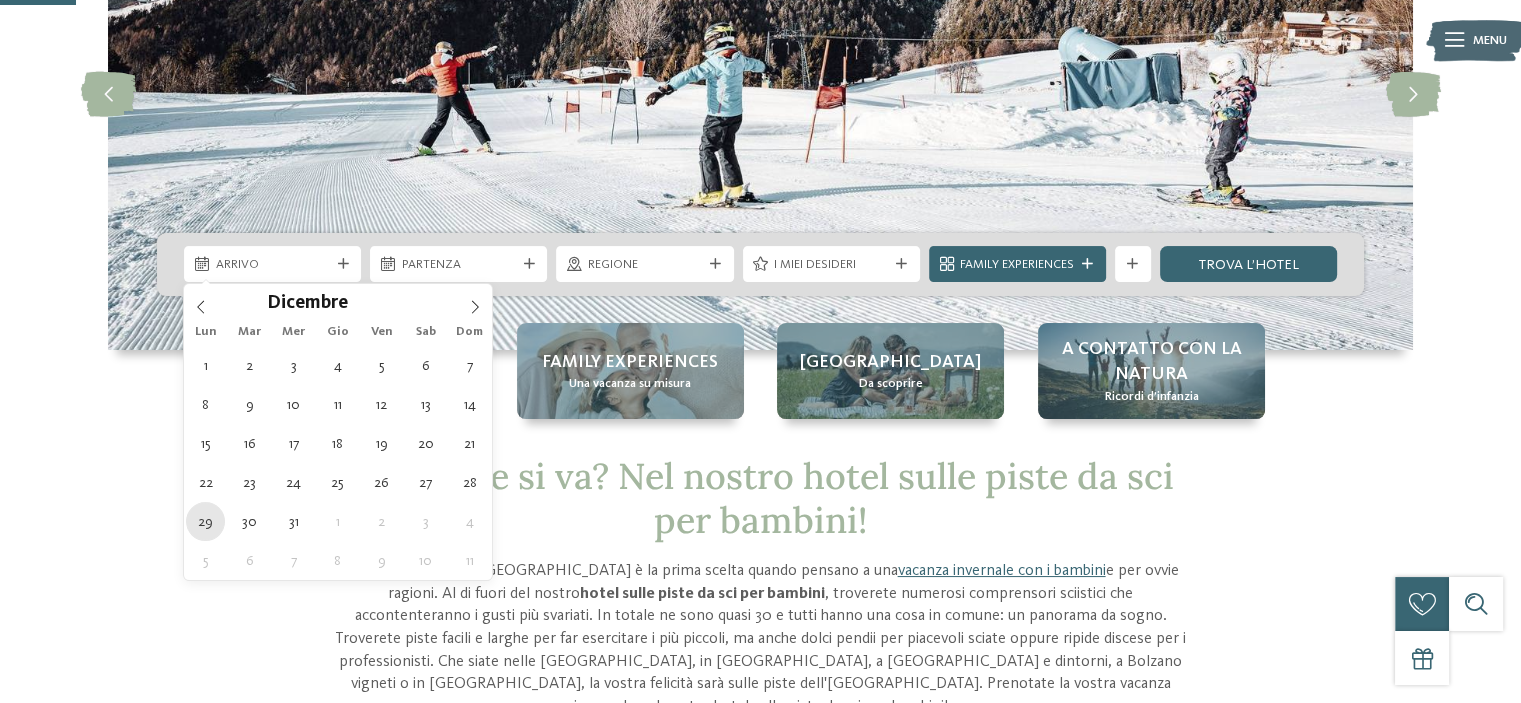 type on "29.12.2025" 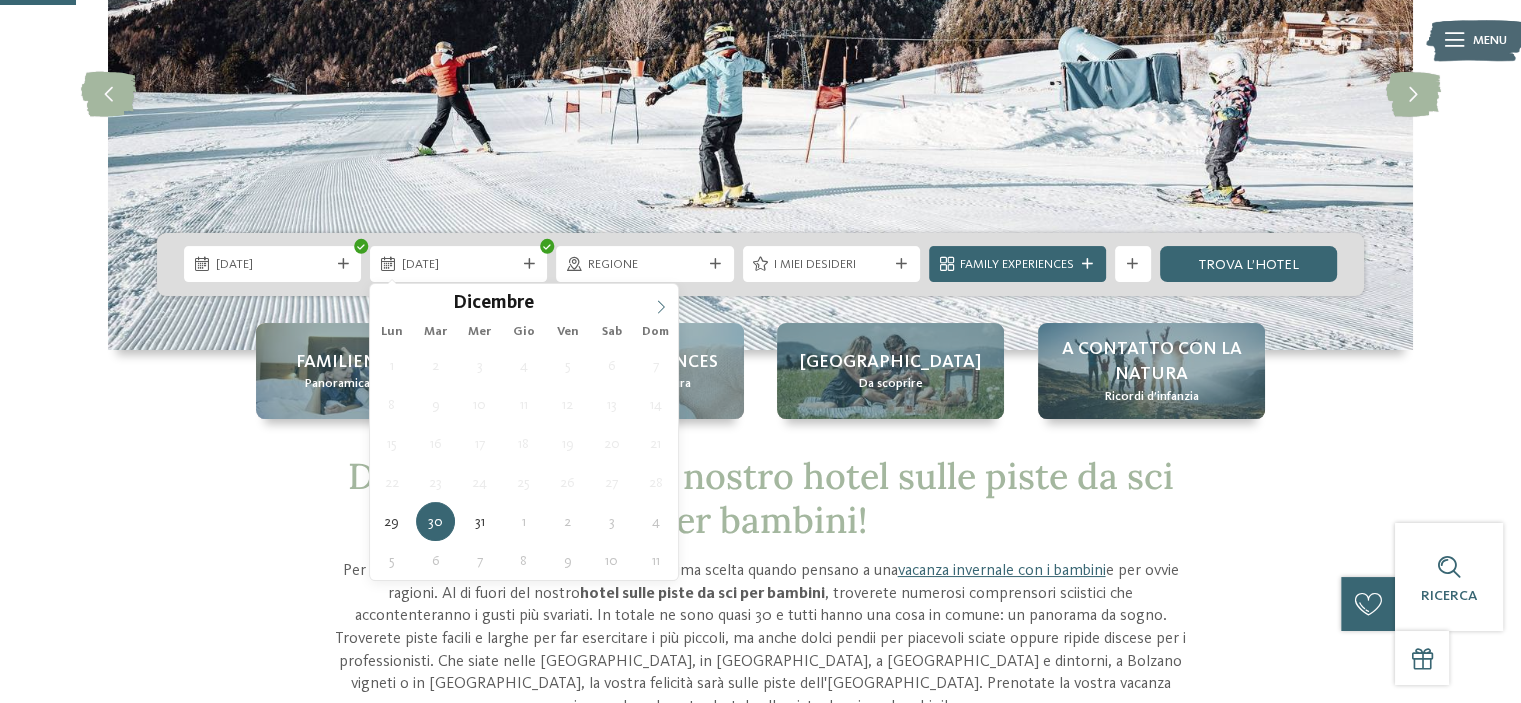 type on "****" 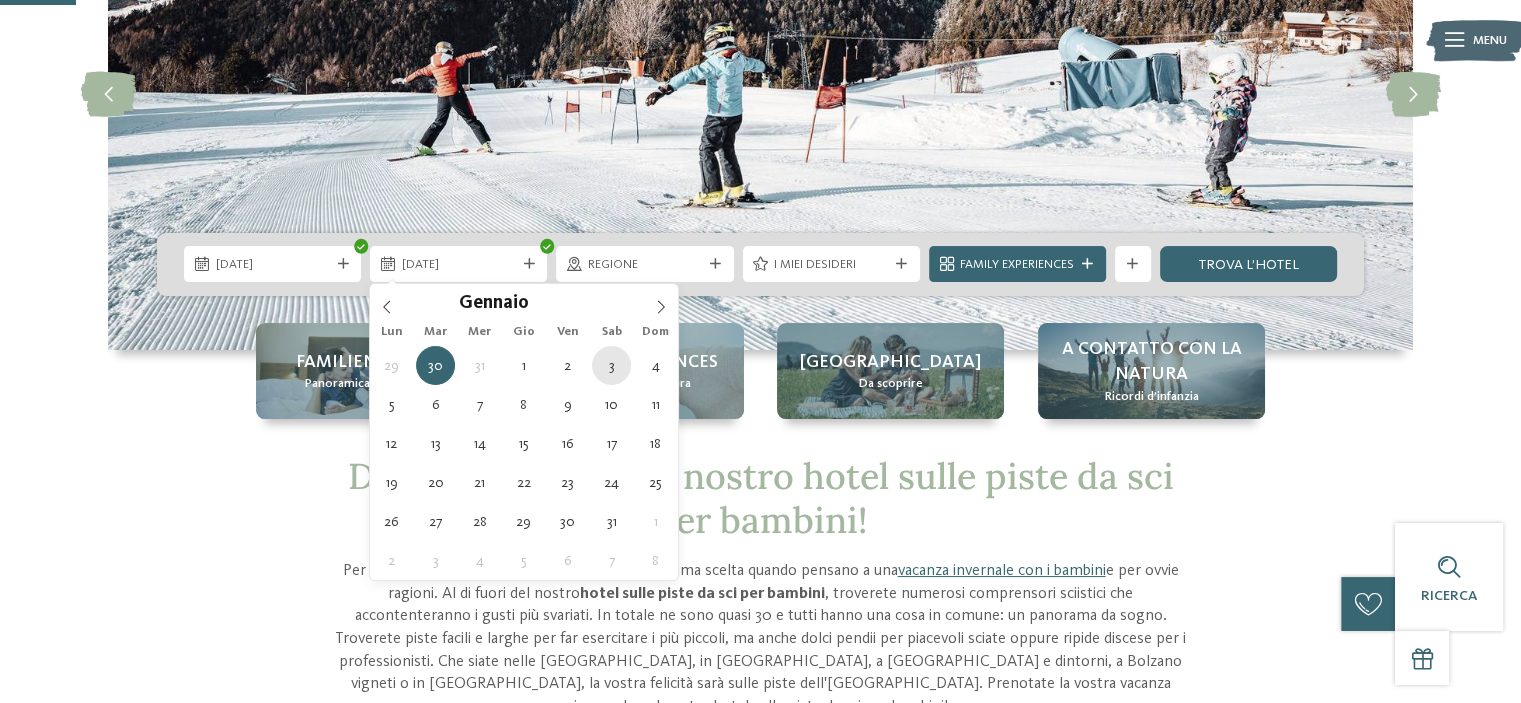 type on "03.01.2026" 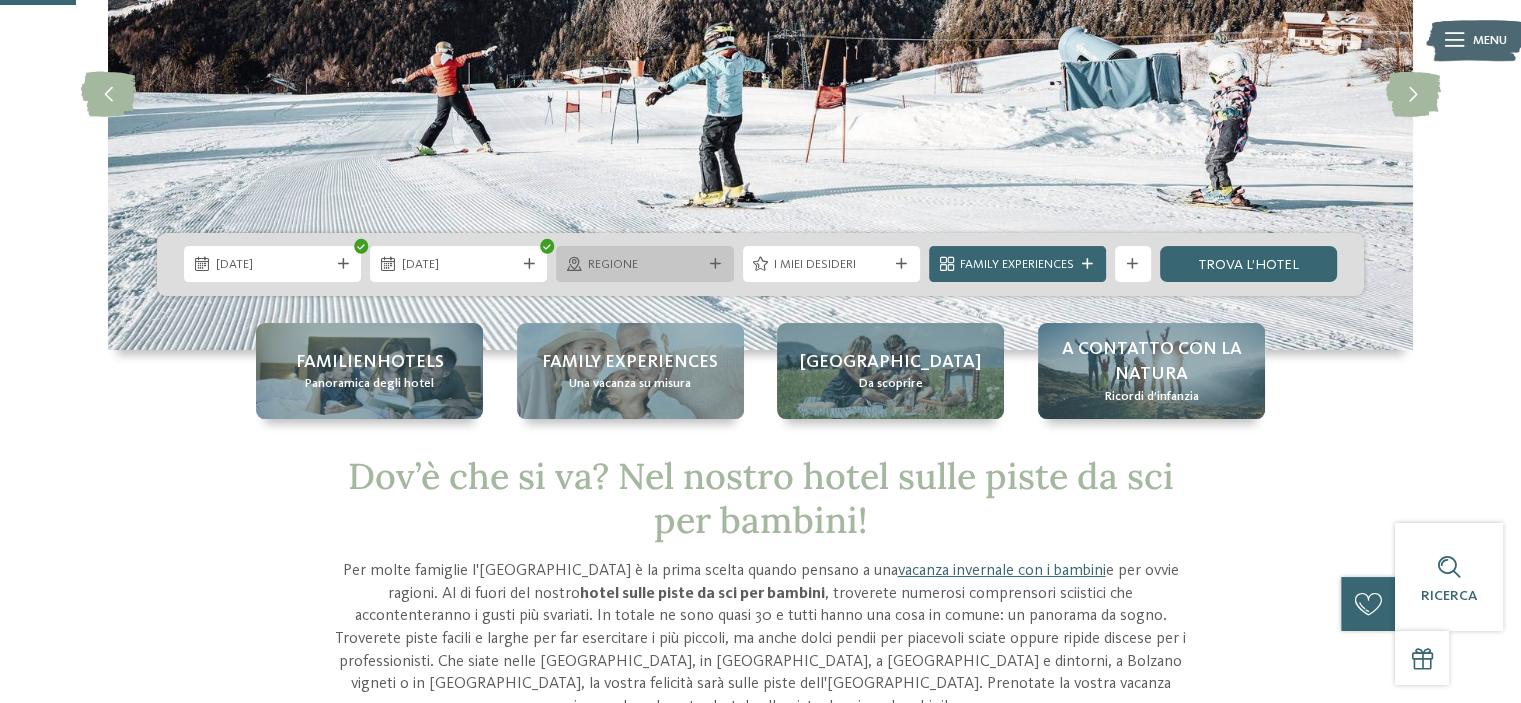 click on "Regione" at bounding box center (645, 265) 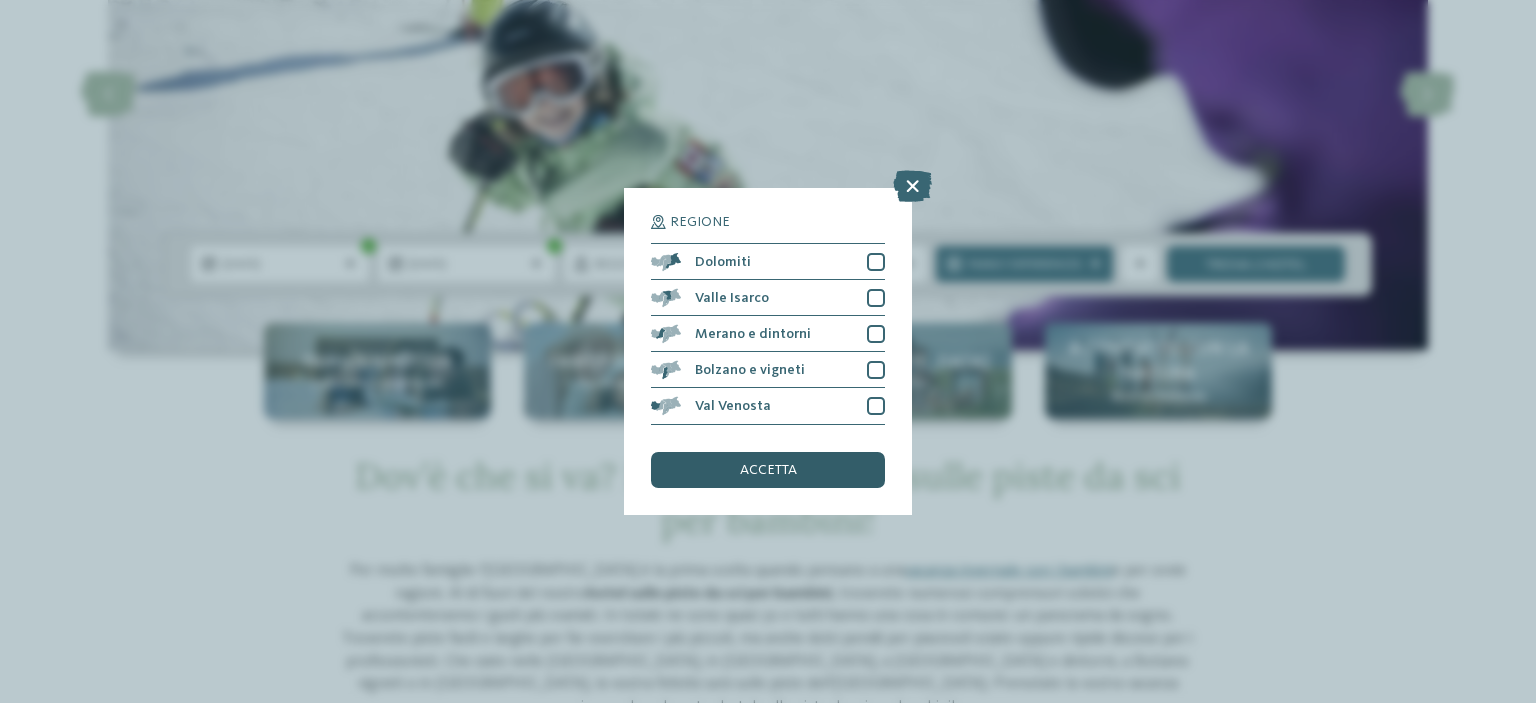 click on "accetta" at bounding box center [768, 470] 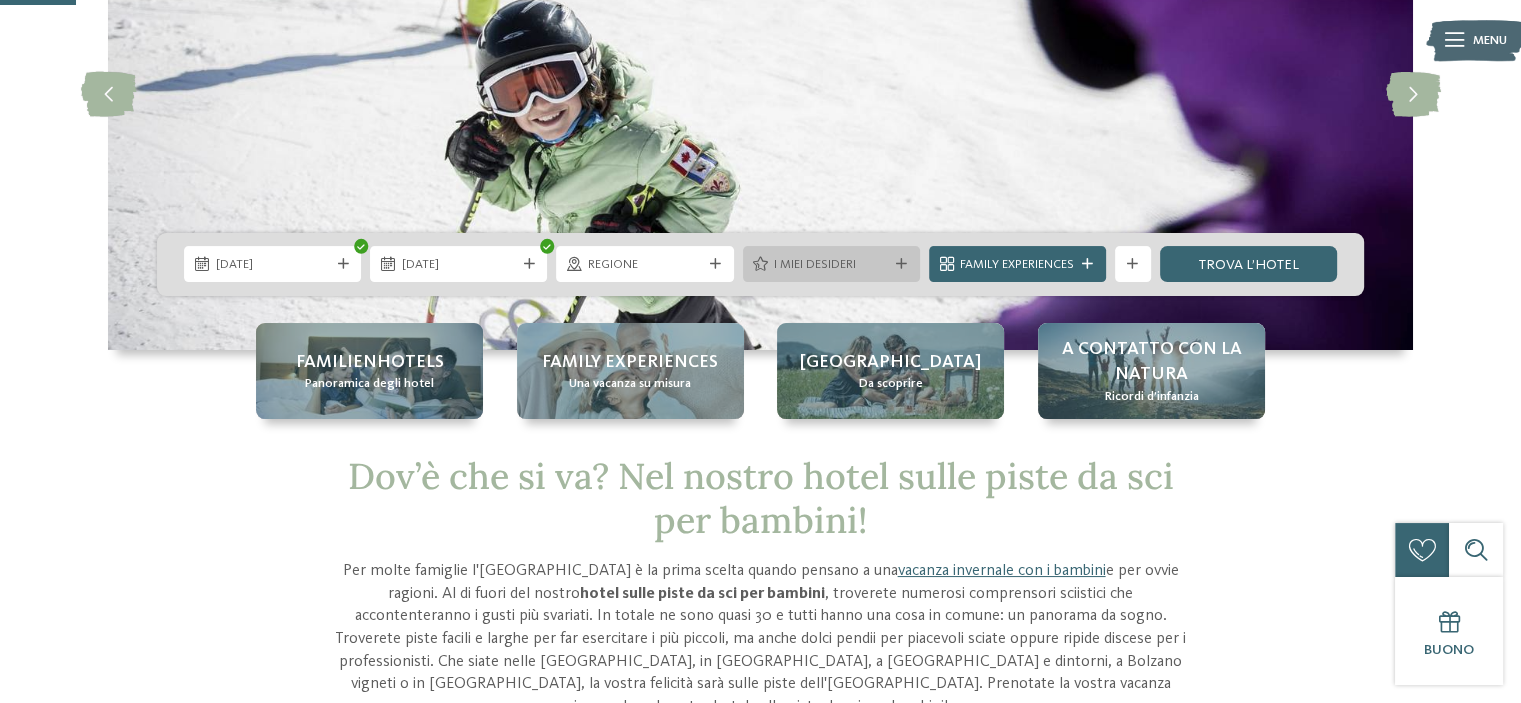 click on "I miei desideri" at bounding box center [831, 265] 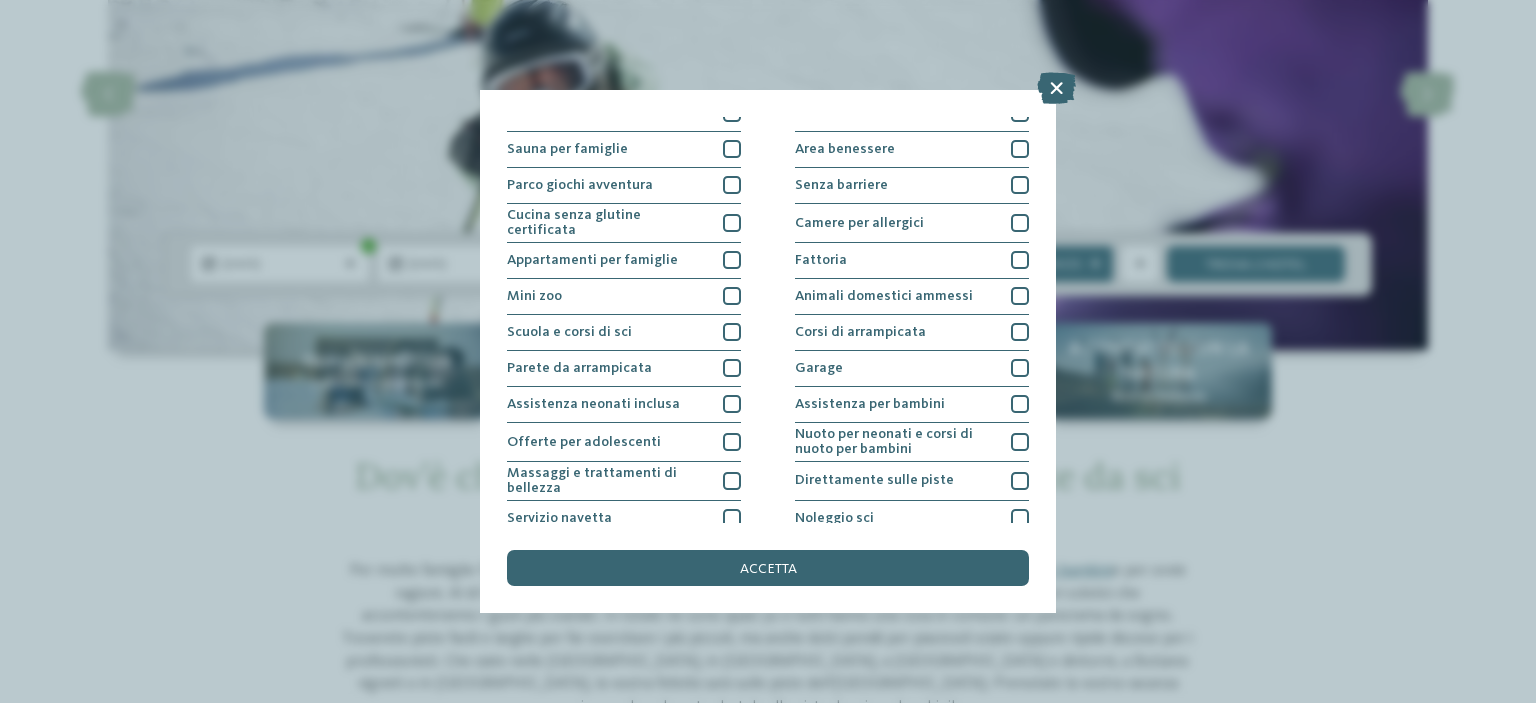 scroll, scrollTop: 243, scrollLeft: 0, axis: vertical 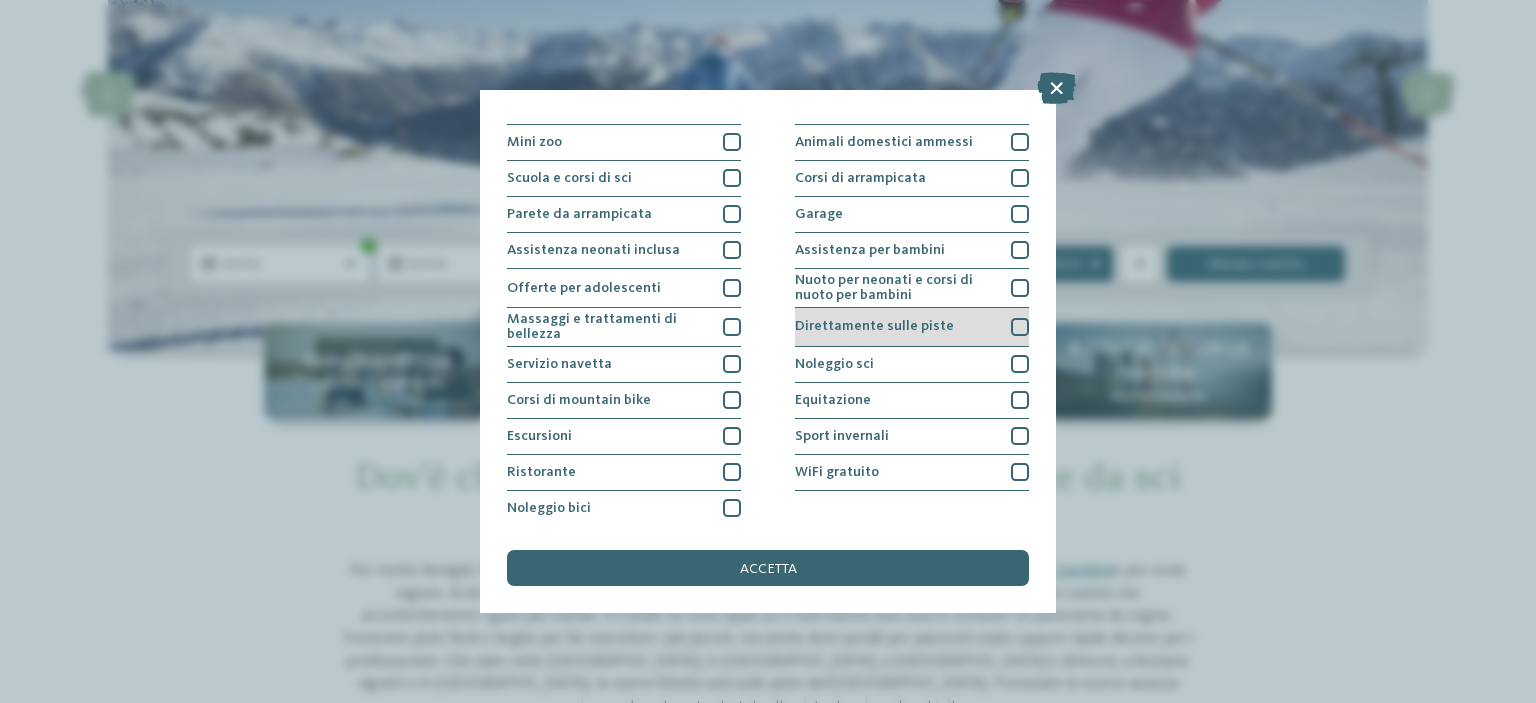 click at bounding box center [1020, 327] 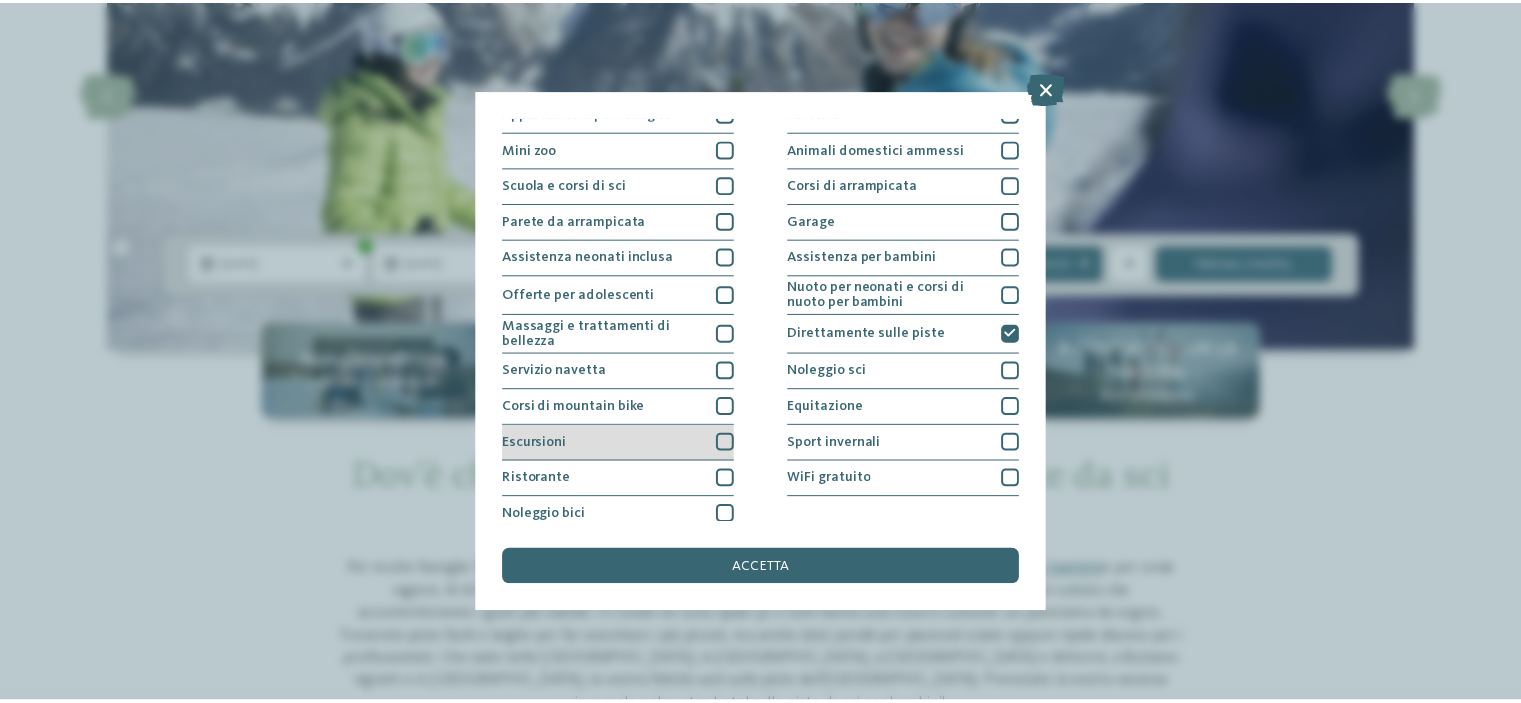scroll, scrollTop: 243, scrollLeft: 0, axis: vertical 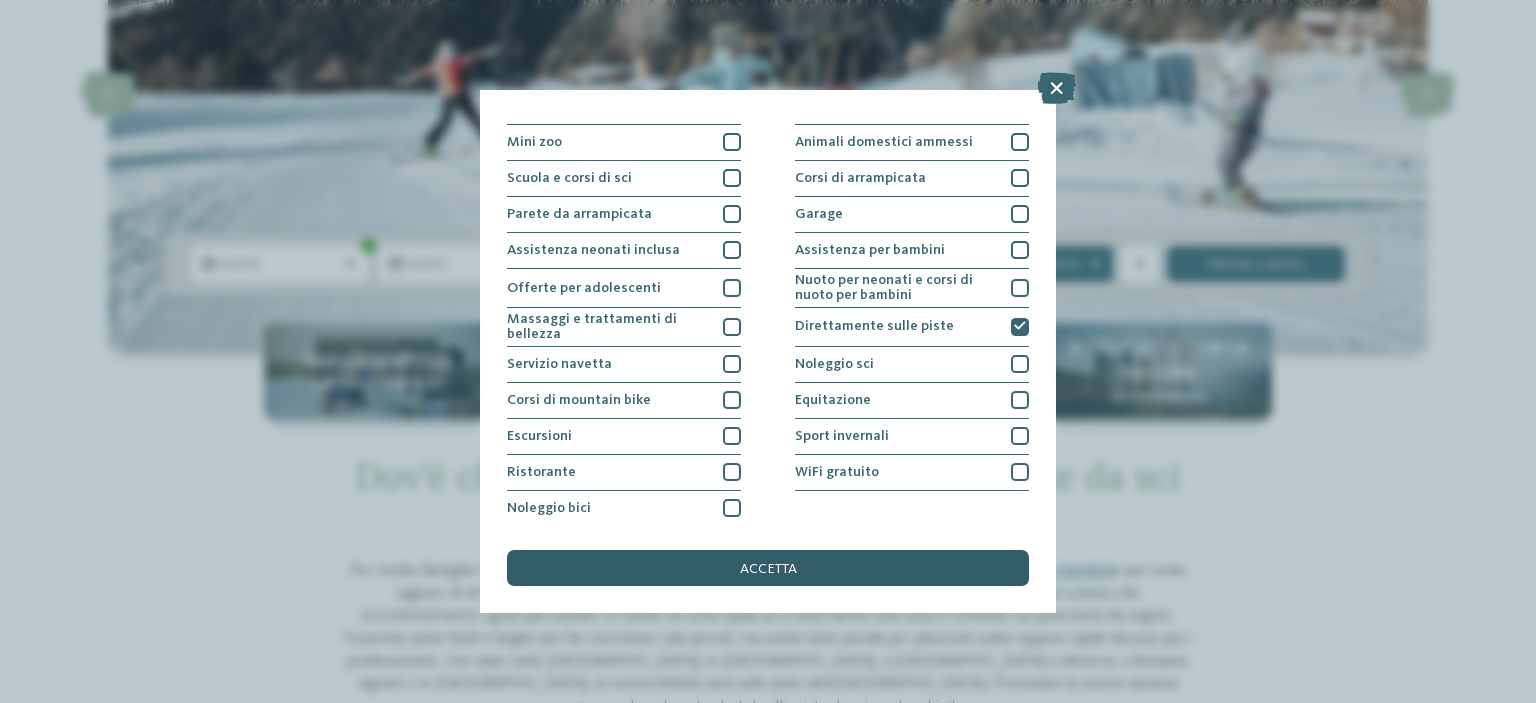 click on "accetta" at bounding box center [768, 568] 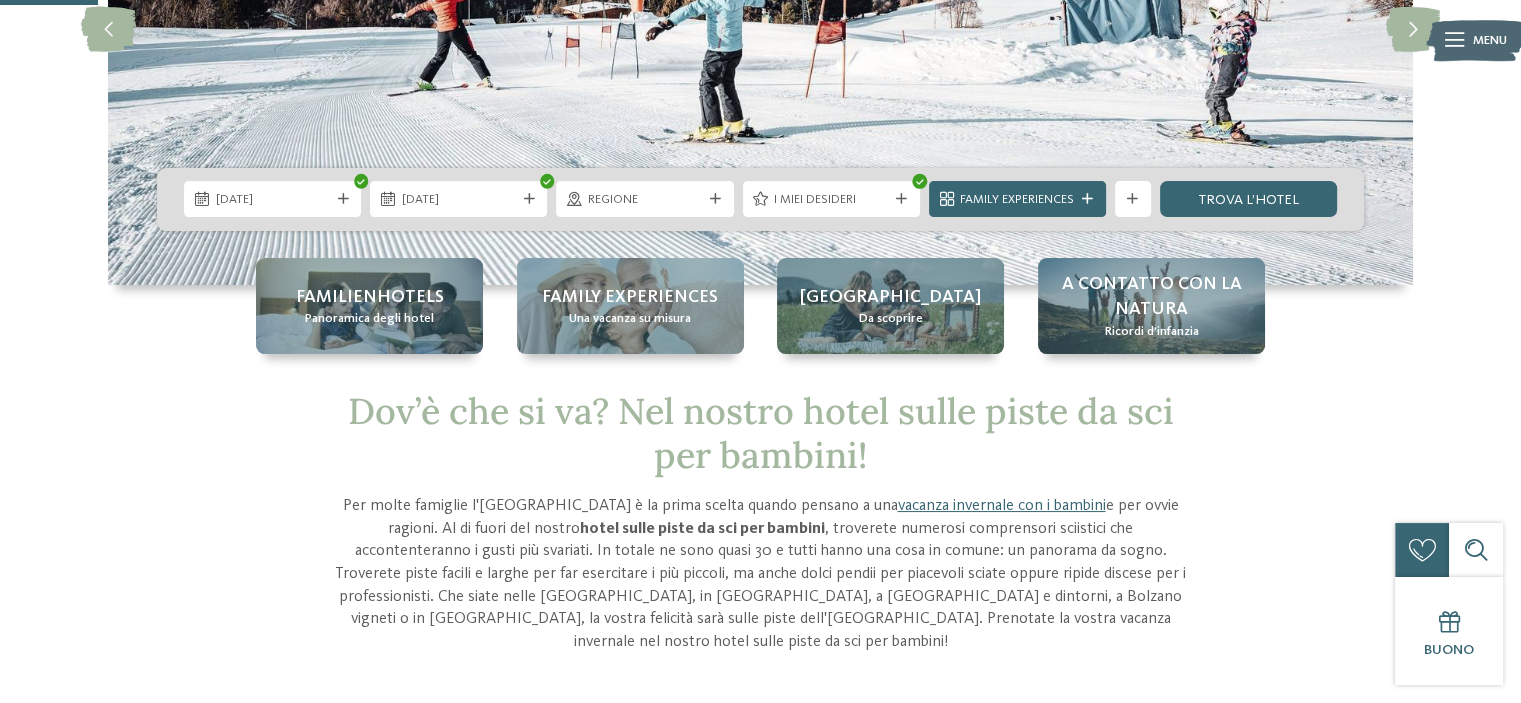 scroll, scrollTop: 324, scrollLeft: 0, axis: vertical 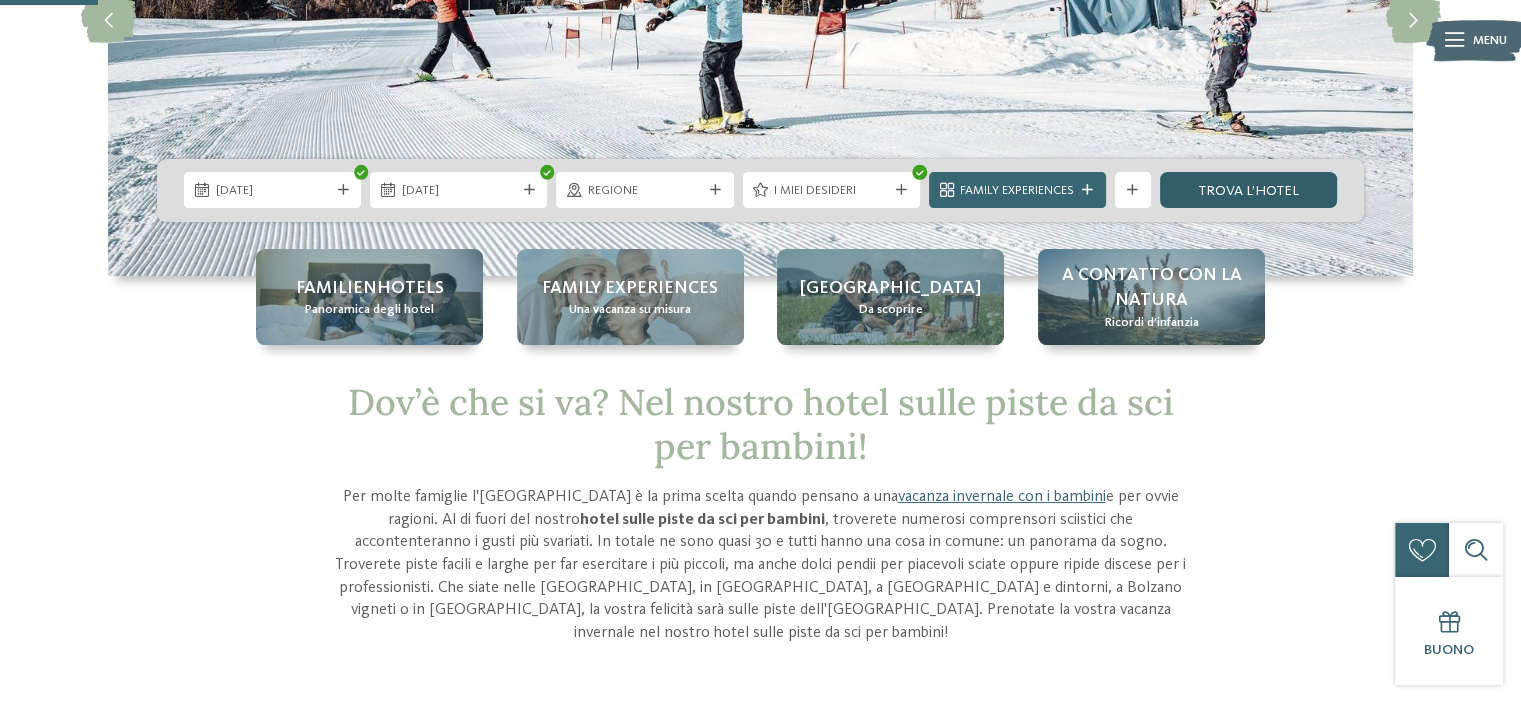 click on "trova l’hotel" at bounding box center [1248, 190] 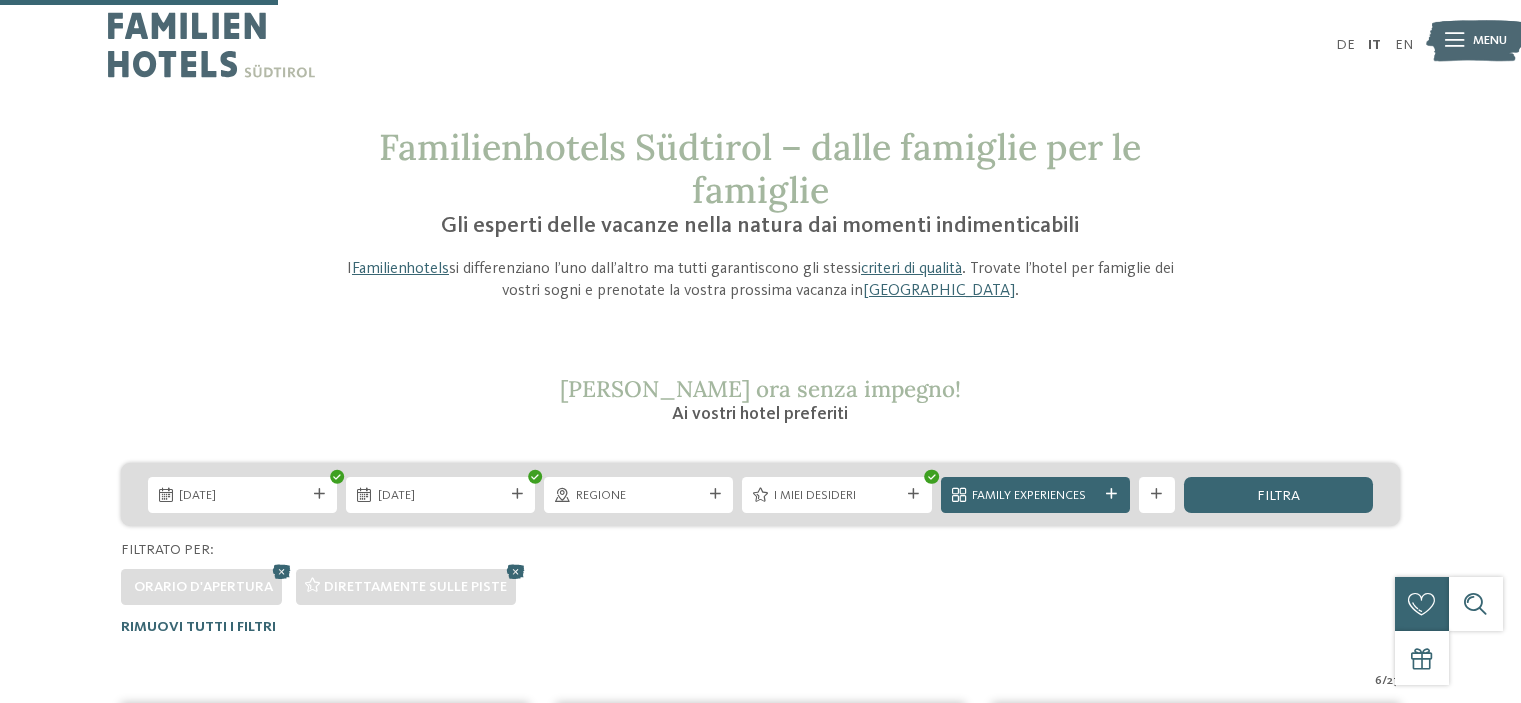 scroll, scrollTop: 579, scrollLeft: 0, axis: vertical 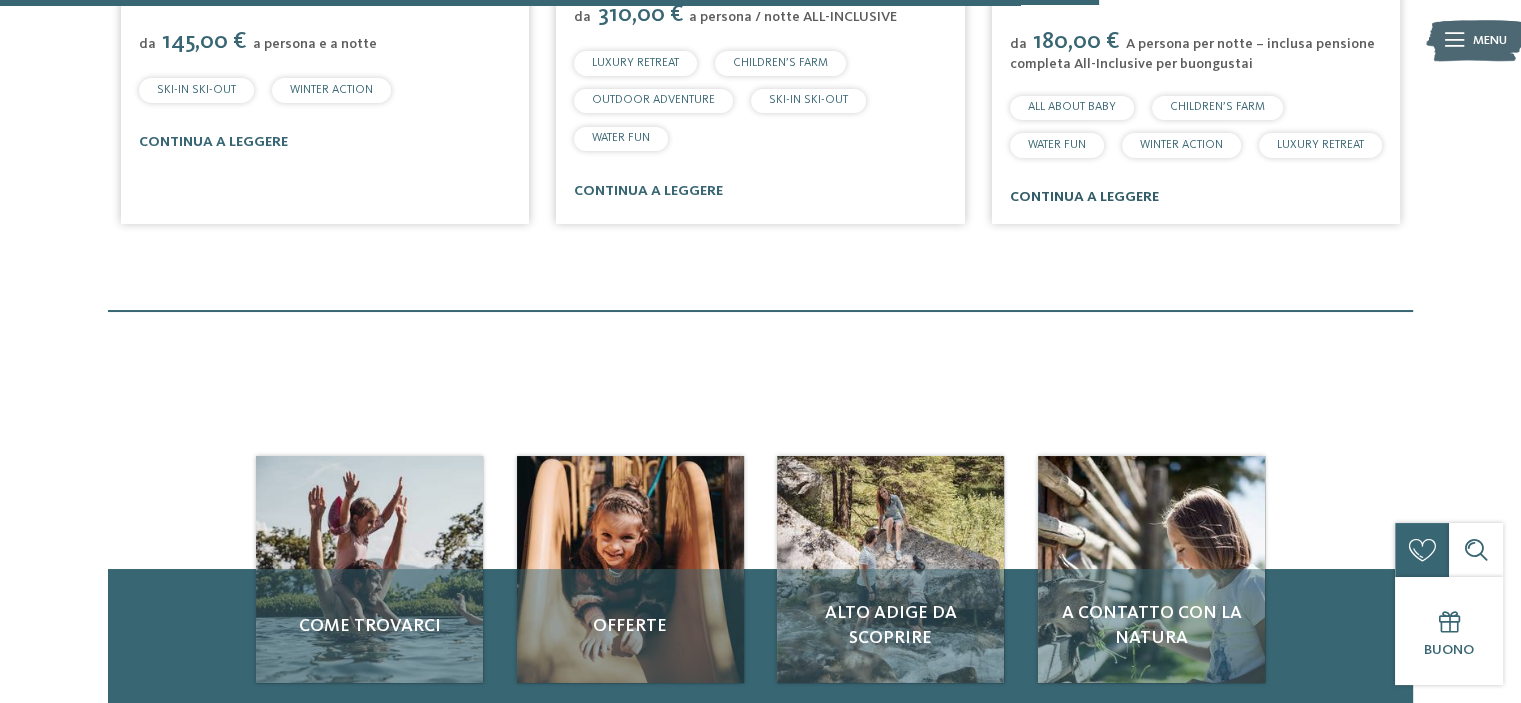 click on "continua a leggere" at bounding box center [1084, 197] 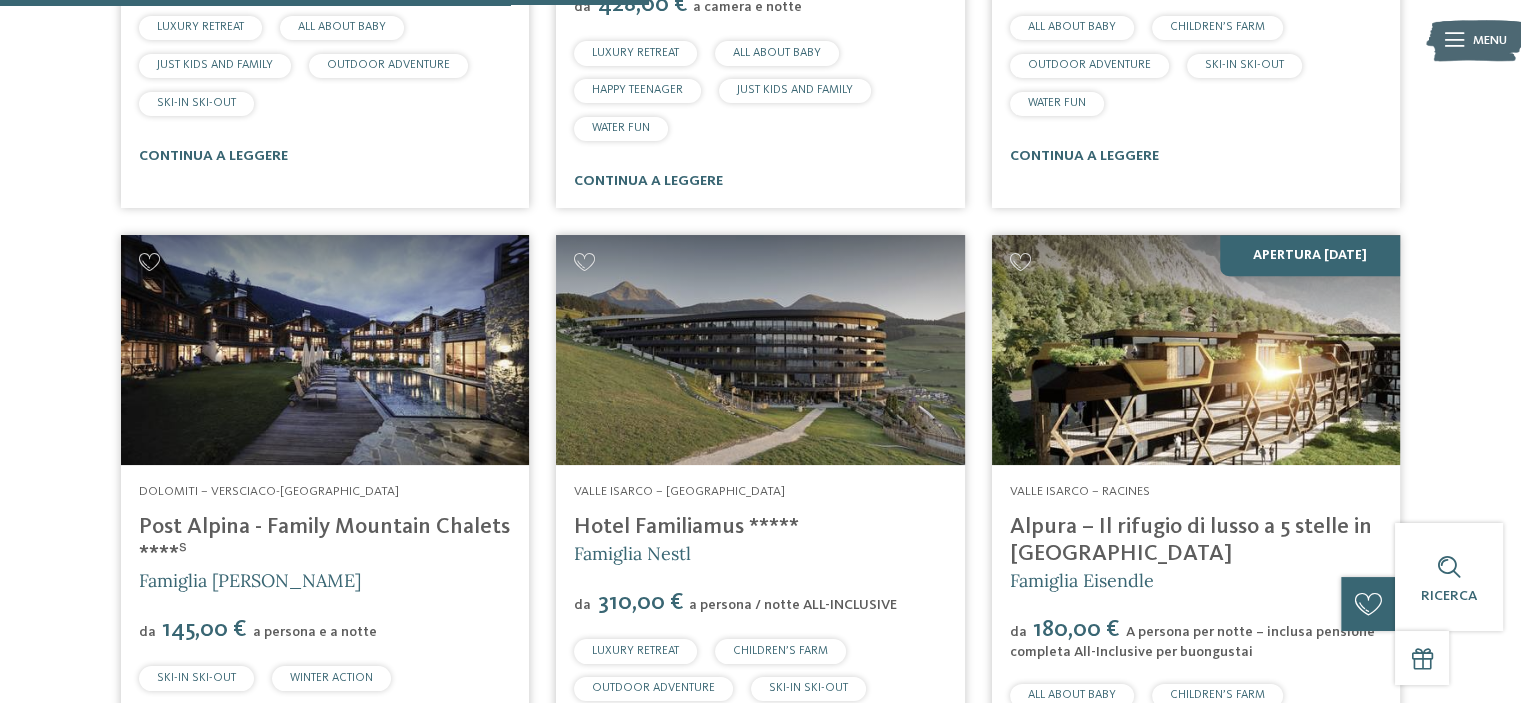 scroll, scrollTop: 1154, scrollLeft: 0, axis: vertical 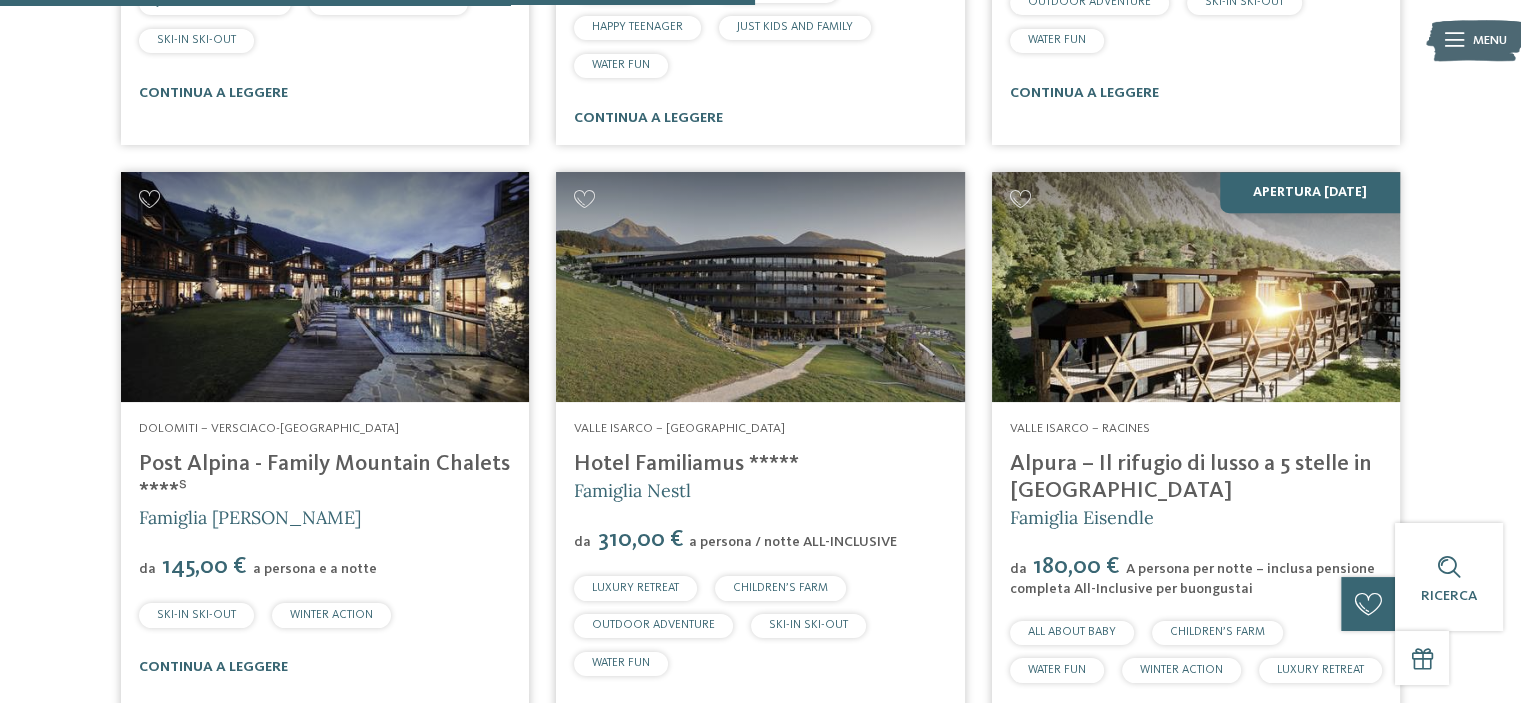 click at bounding box center (325, 287) 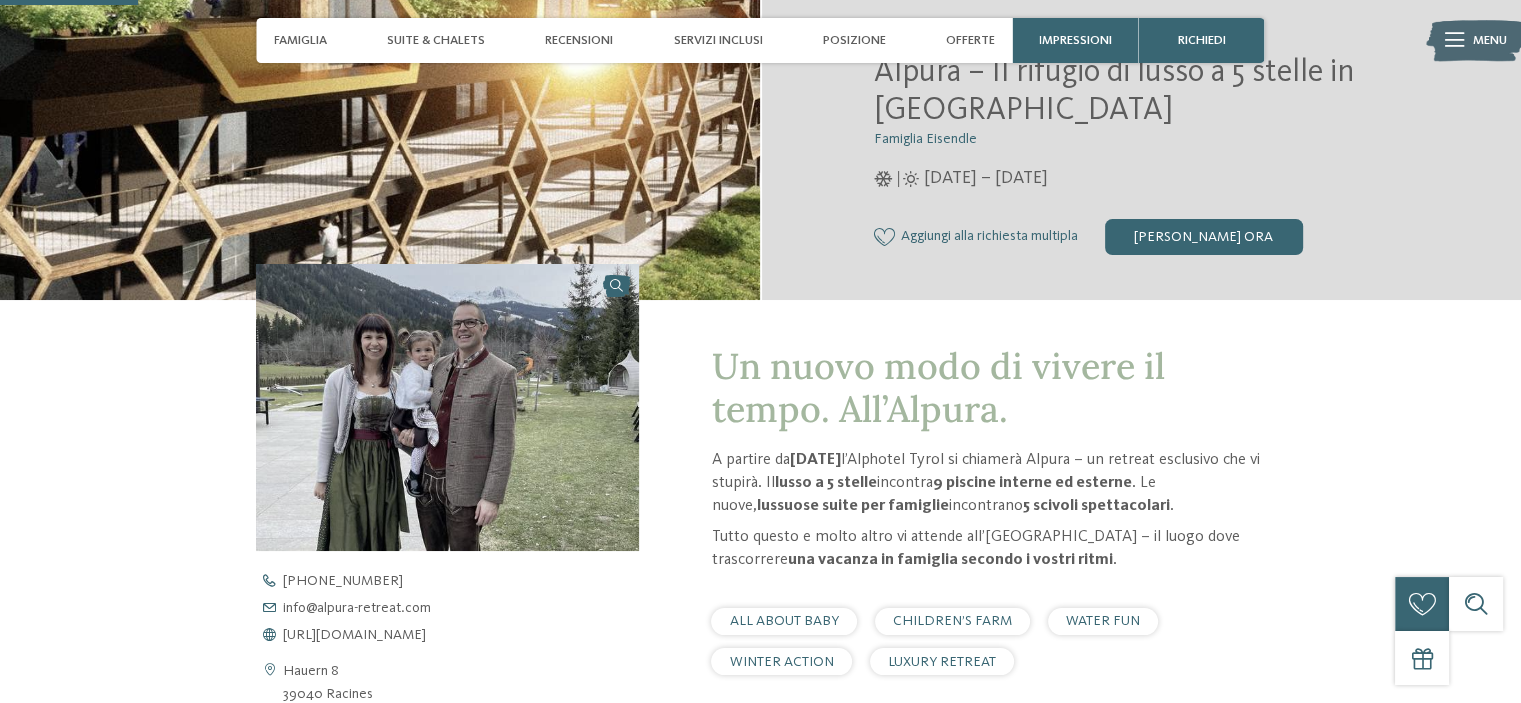 scroll, scrollTop: 400, scrollLeft: 0, axis: vertical 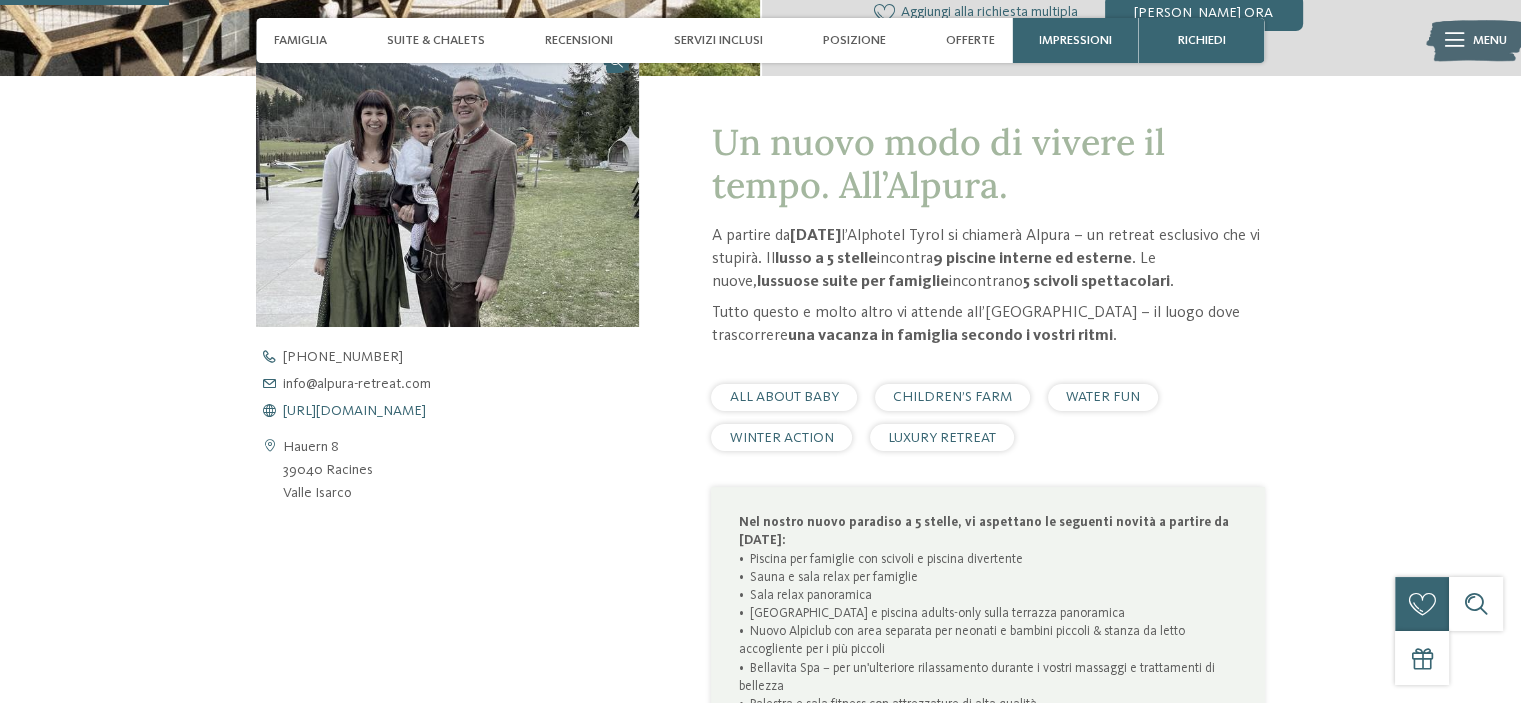 click on "[URL][DOMAIN_NAME]" at bounding box center (354, 411) 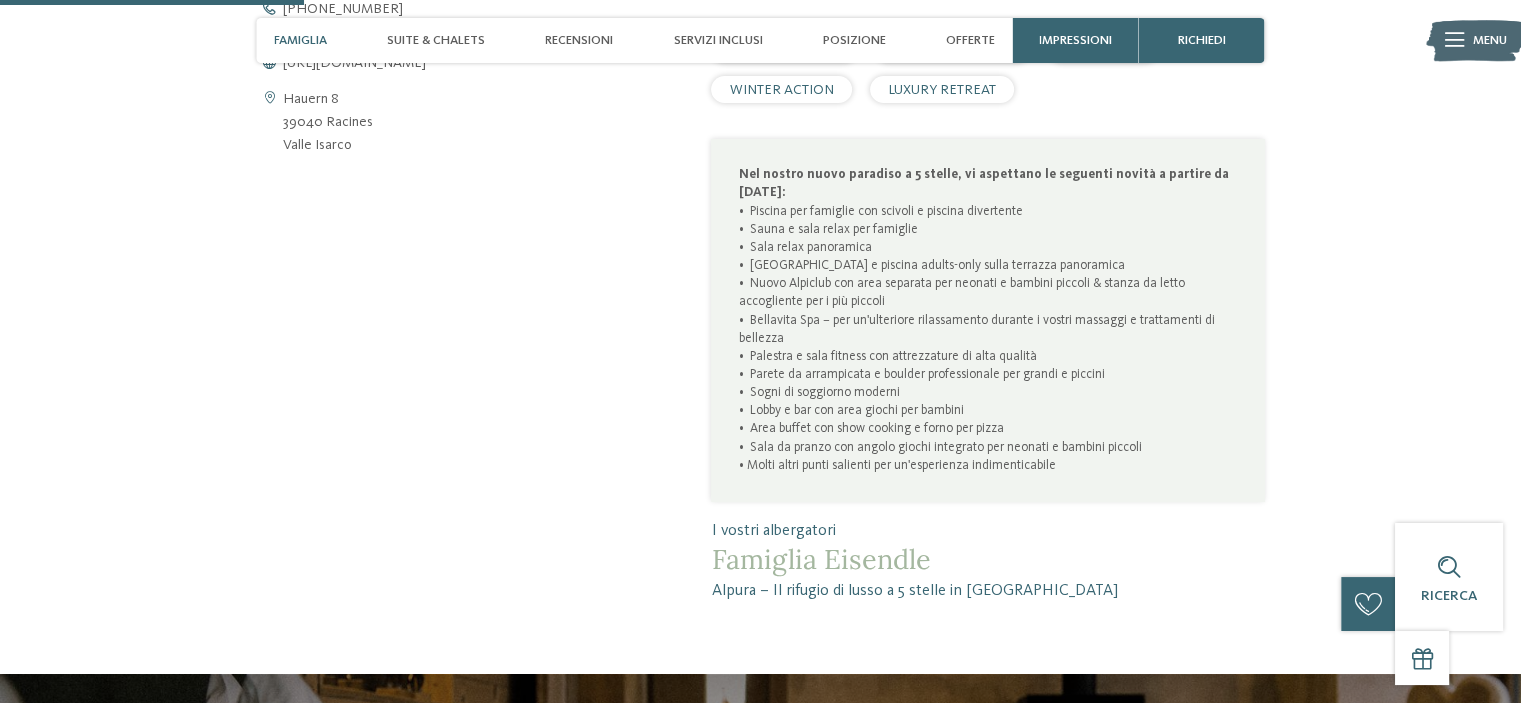 scroll, scrollTop: 775, scrollLeft: 0, axis: vertical 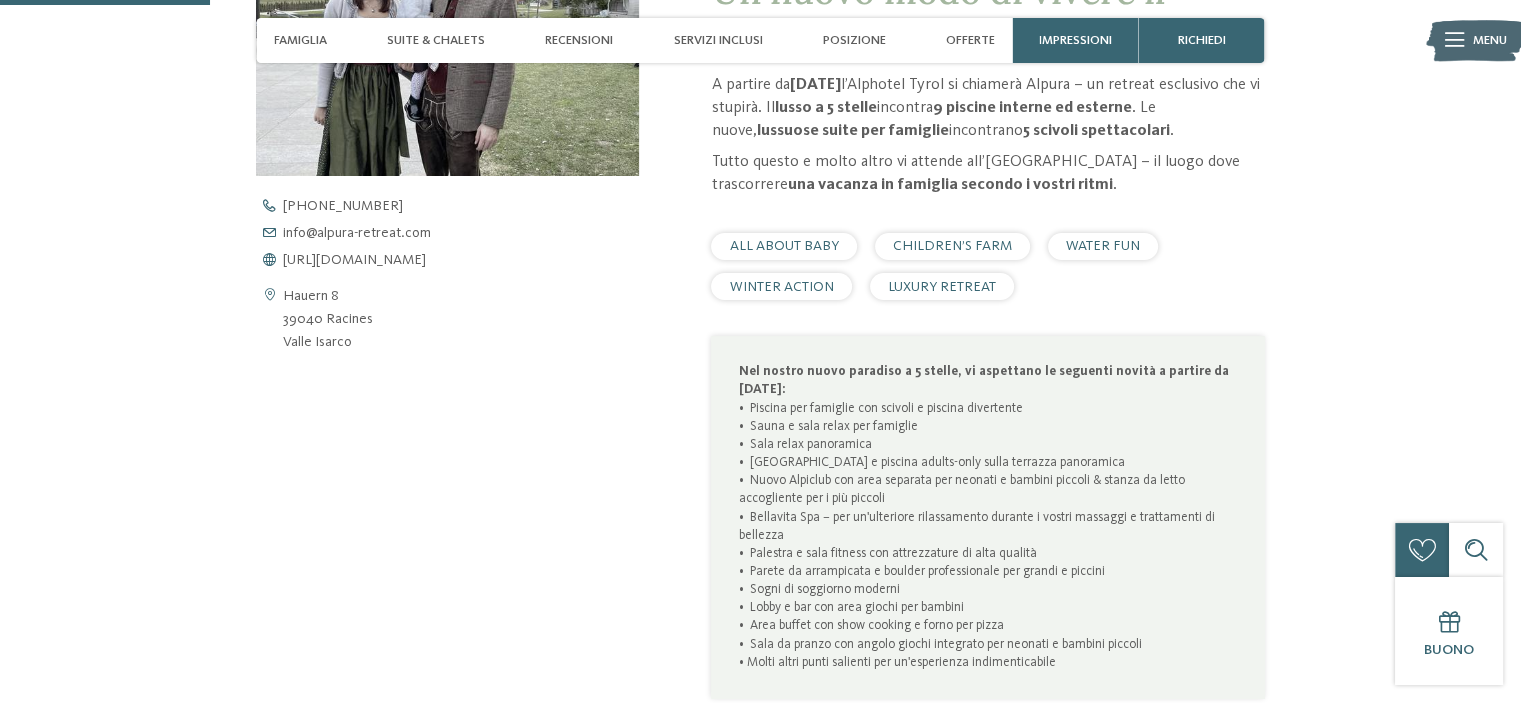 click on "WINTER ACTION" at bounding box center (782, 287) 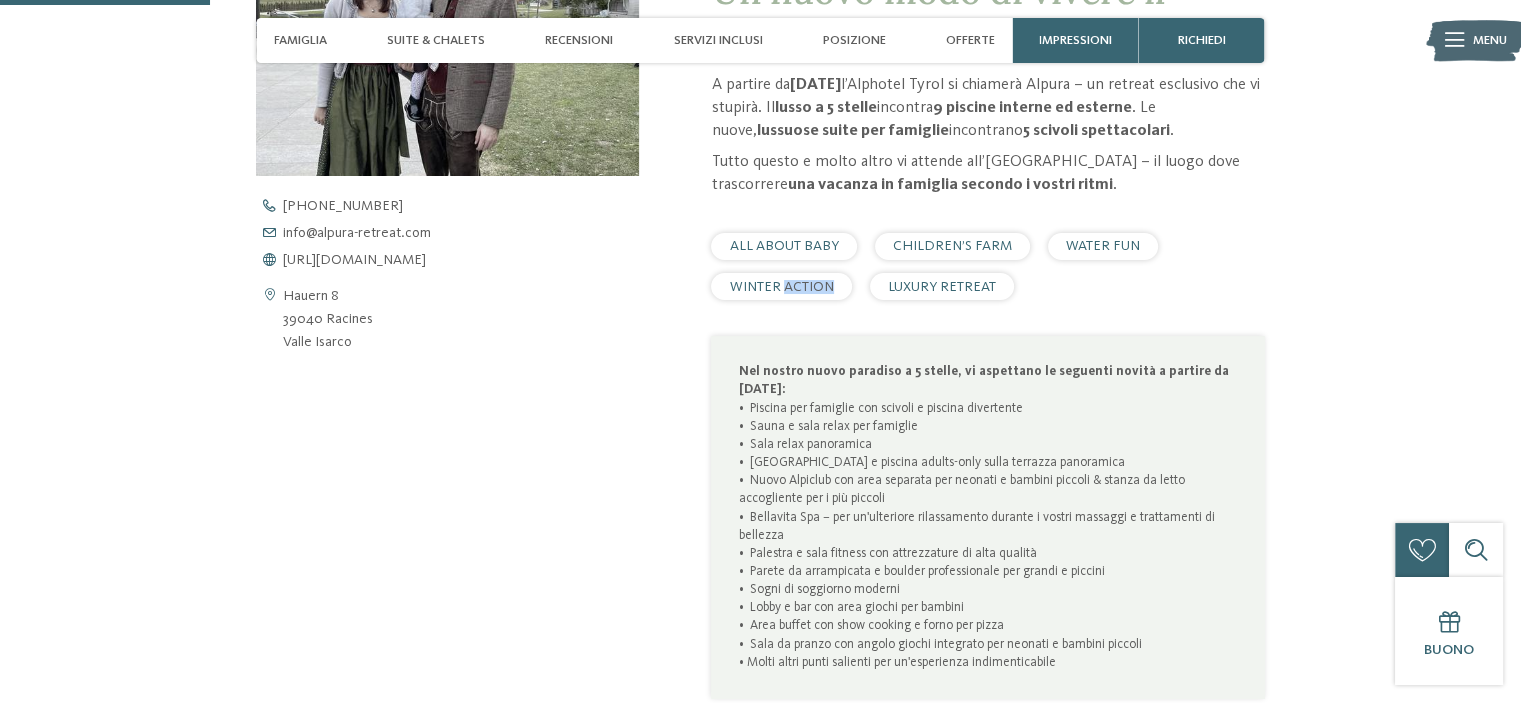 click on "WINTER ACTION" at bounding box center (782, 287) 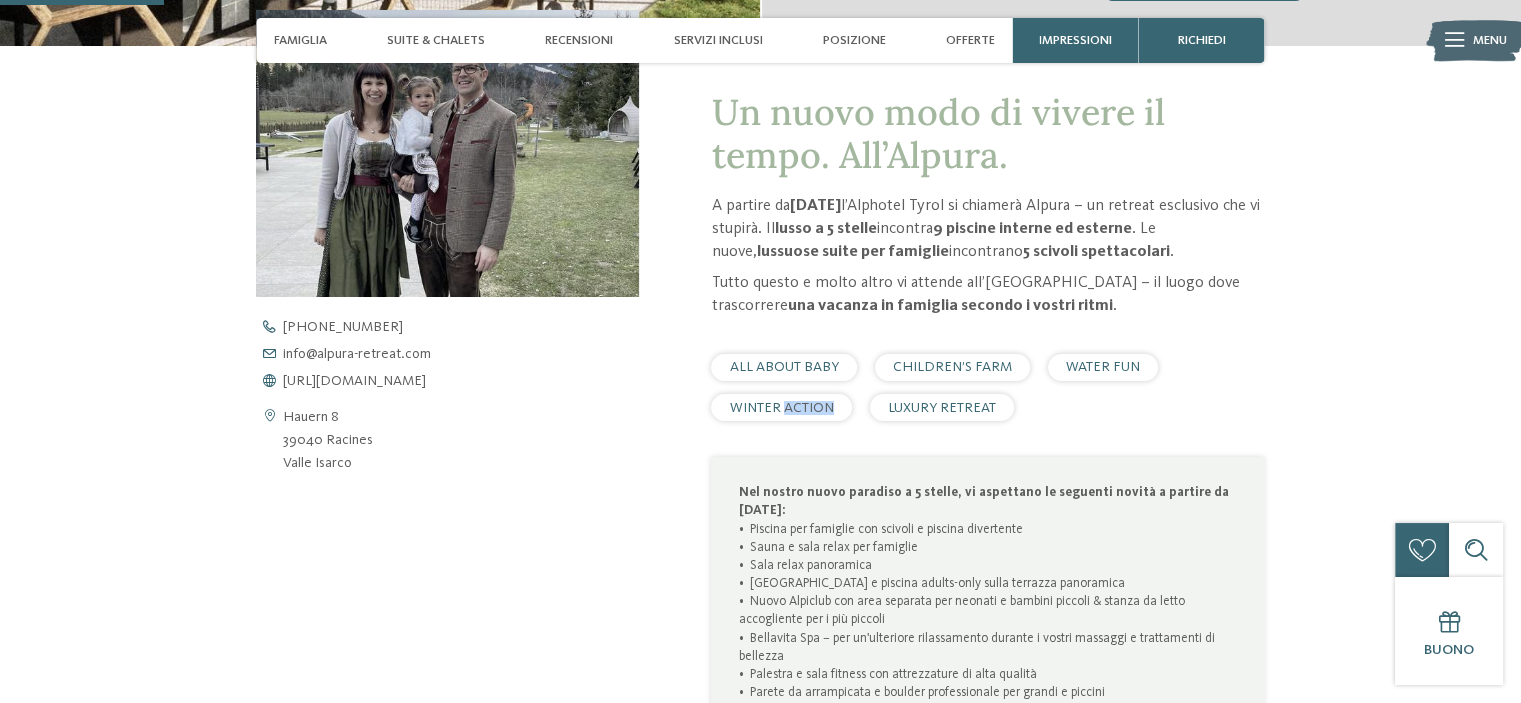 scroll, scrollTop: 600, scrollLeft: 0, axis: vertical 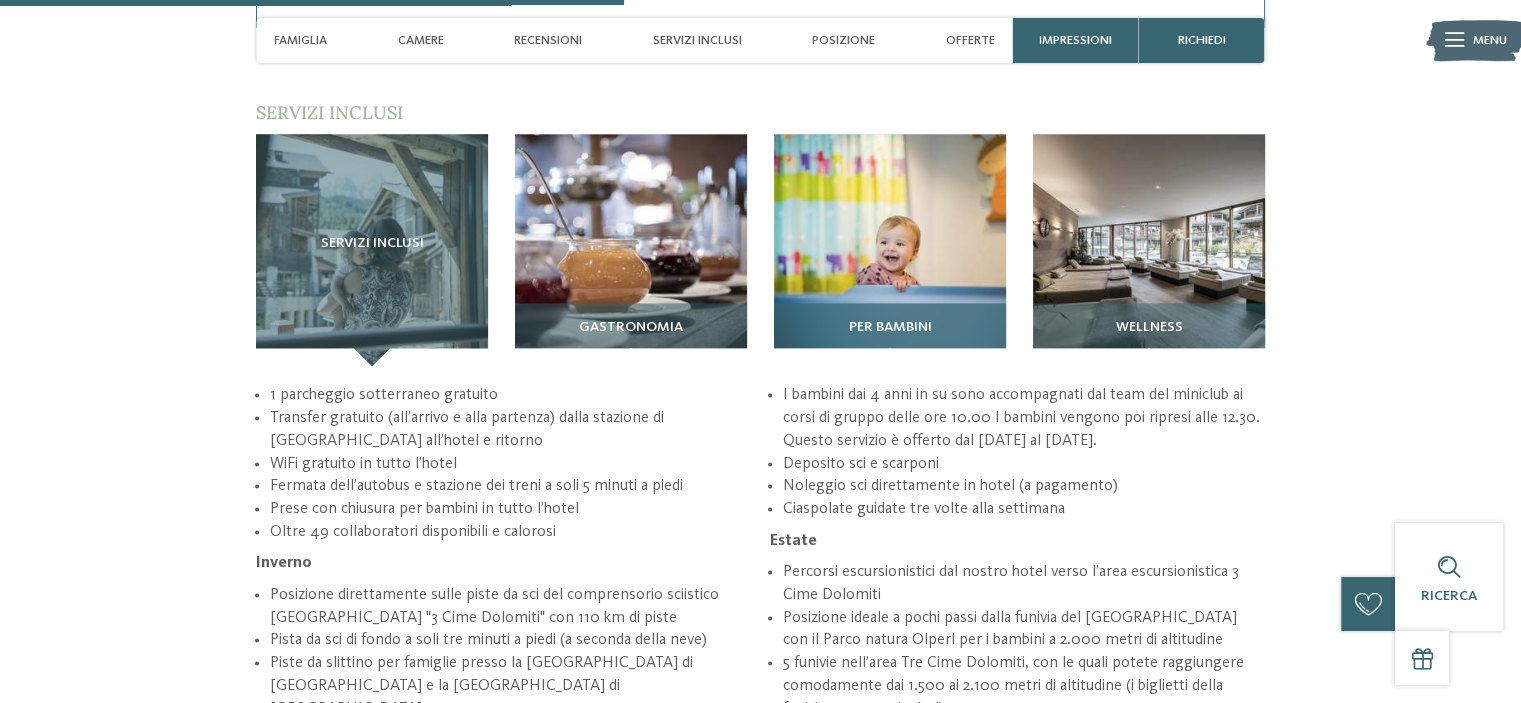 click on "Per bambini" at bounding box center (890, 334) 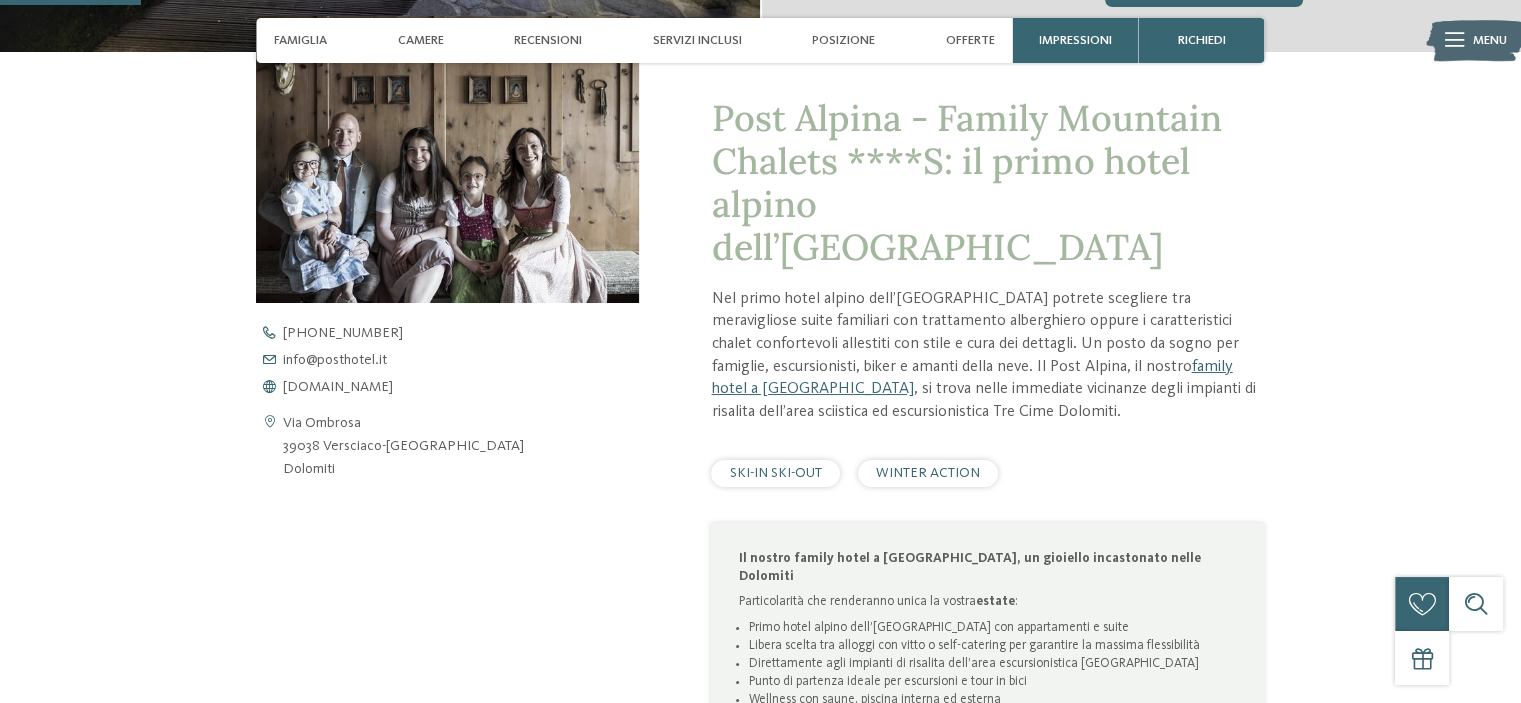 scroll, scrollTop: 650, scrollLeft: 0, axis: vertical 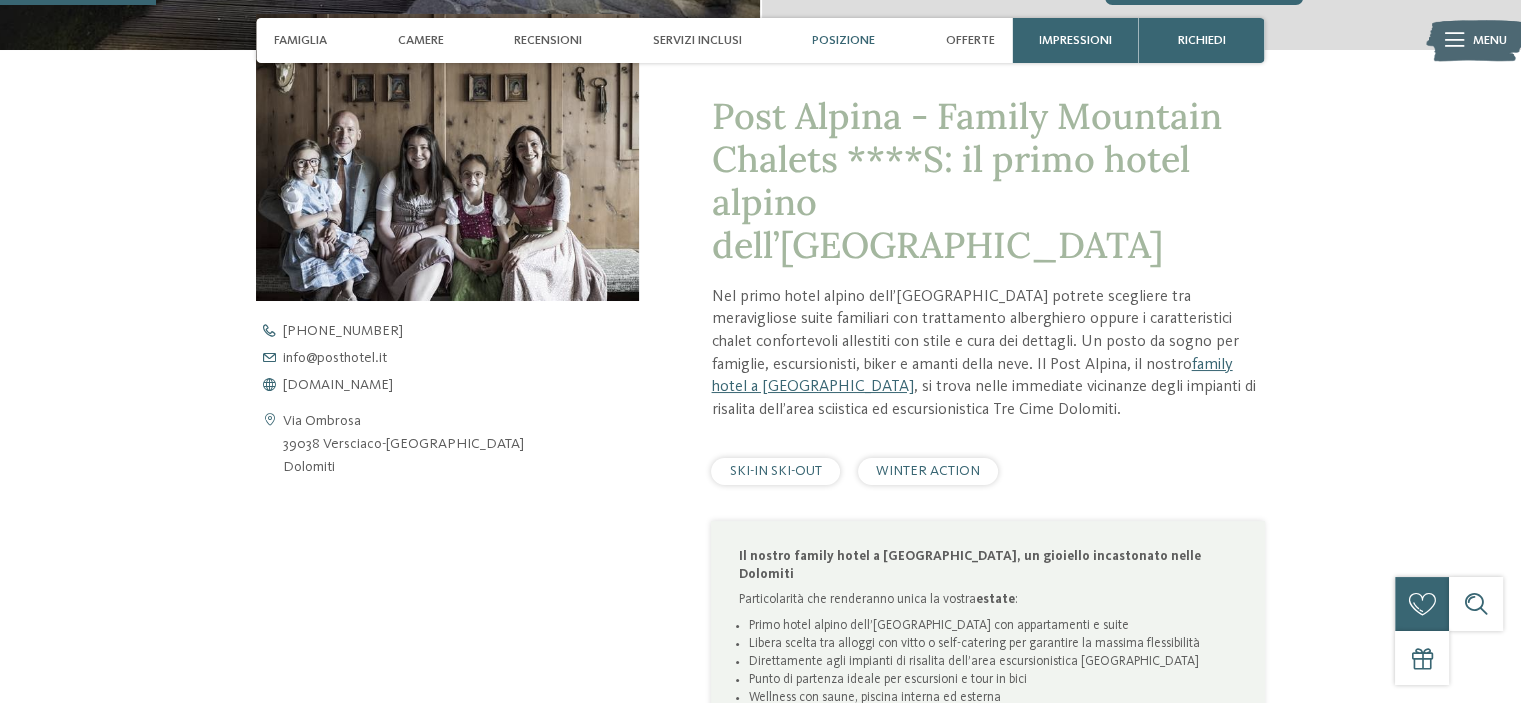 click on "Posizione" at bounding box center (843, 40) 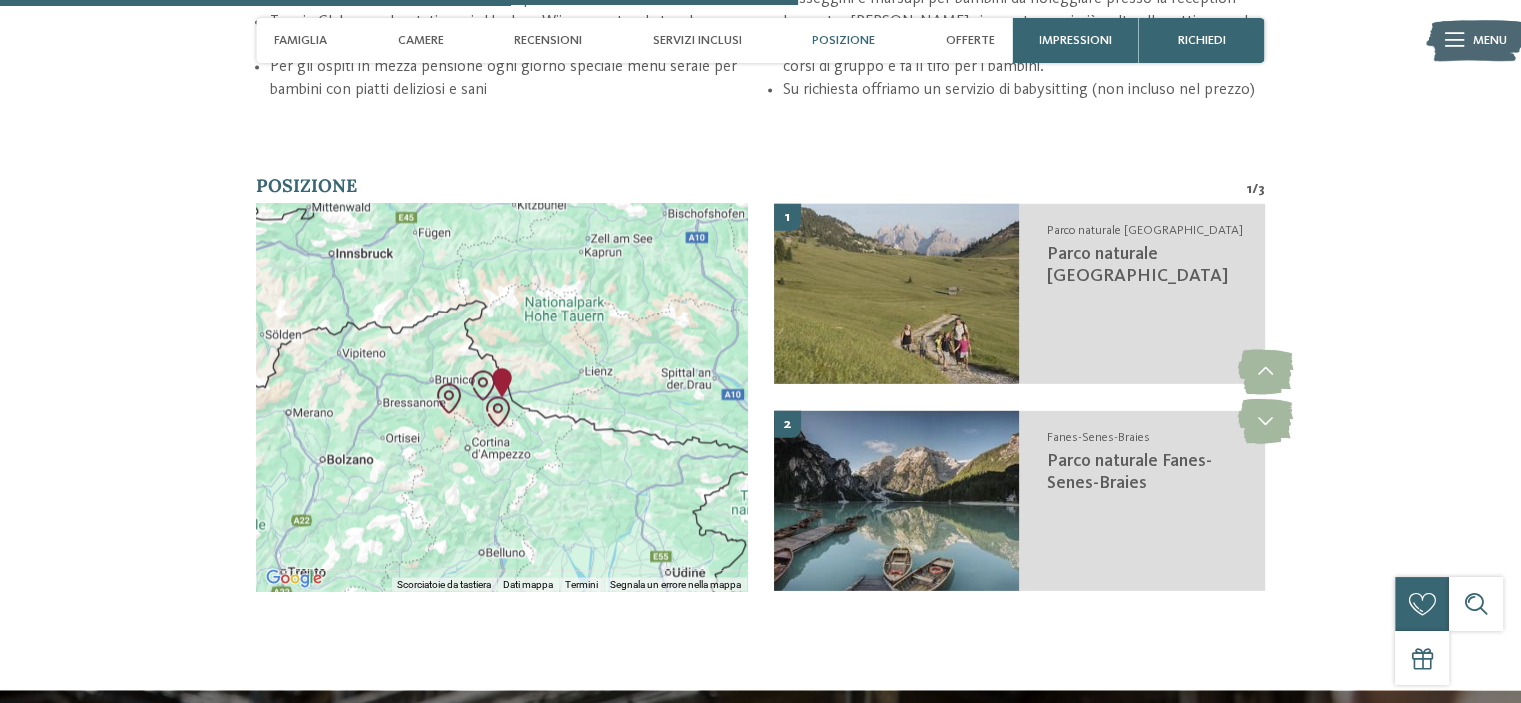 scroll, scrollTop: 3322, scrollLeft: 0, axis: vertical 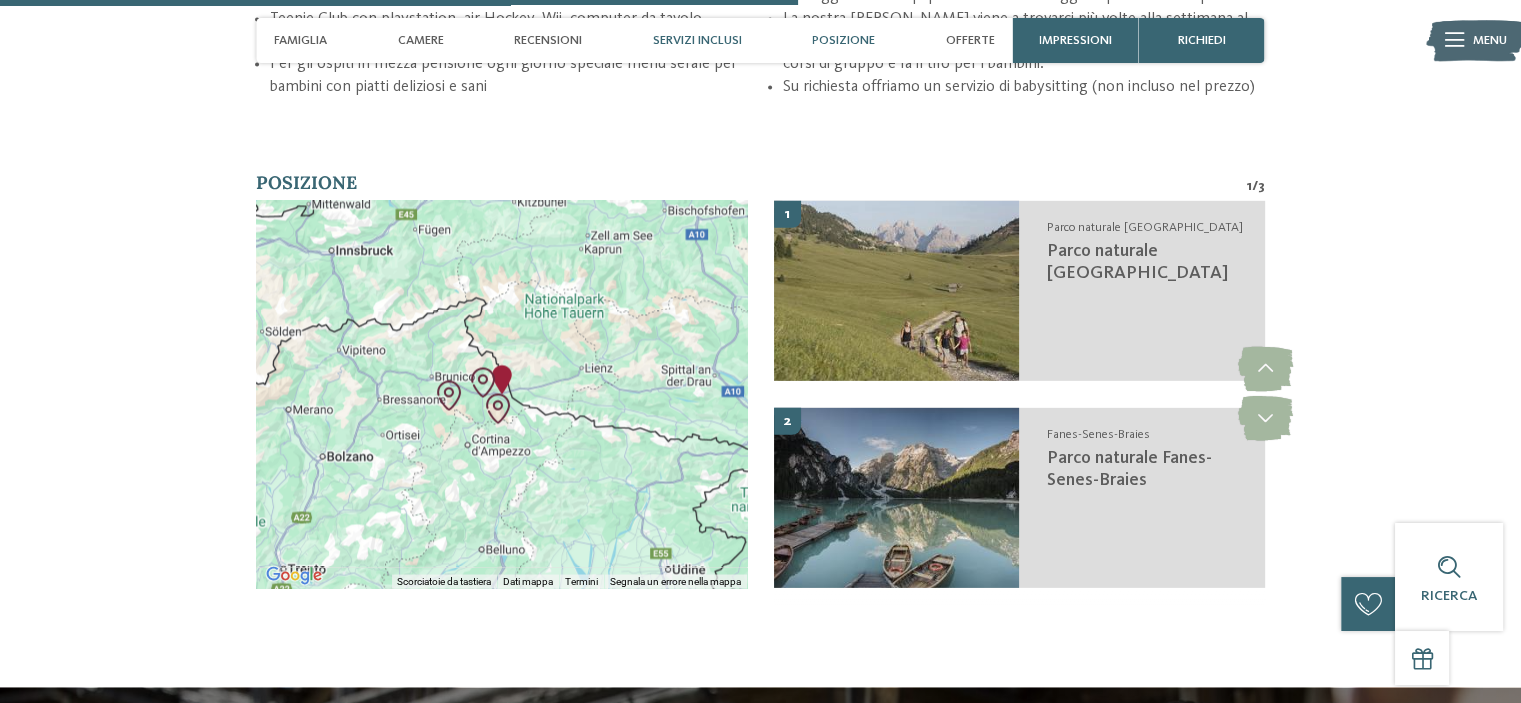 click on "Servizi inclusi" at bounding box center [697, 40] 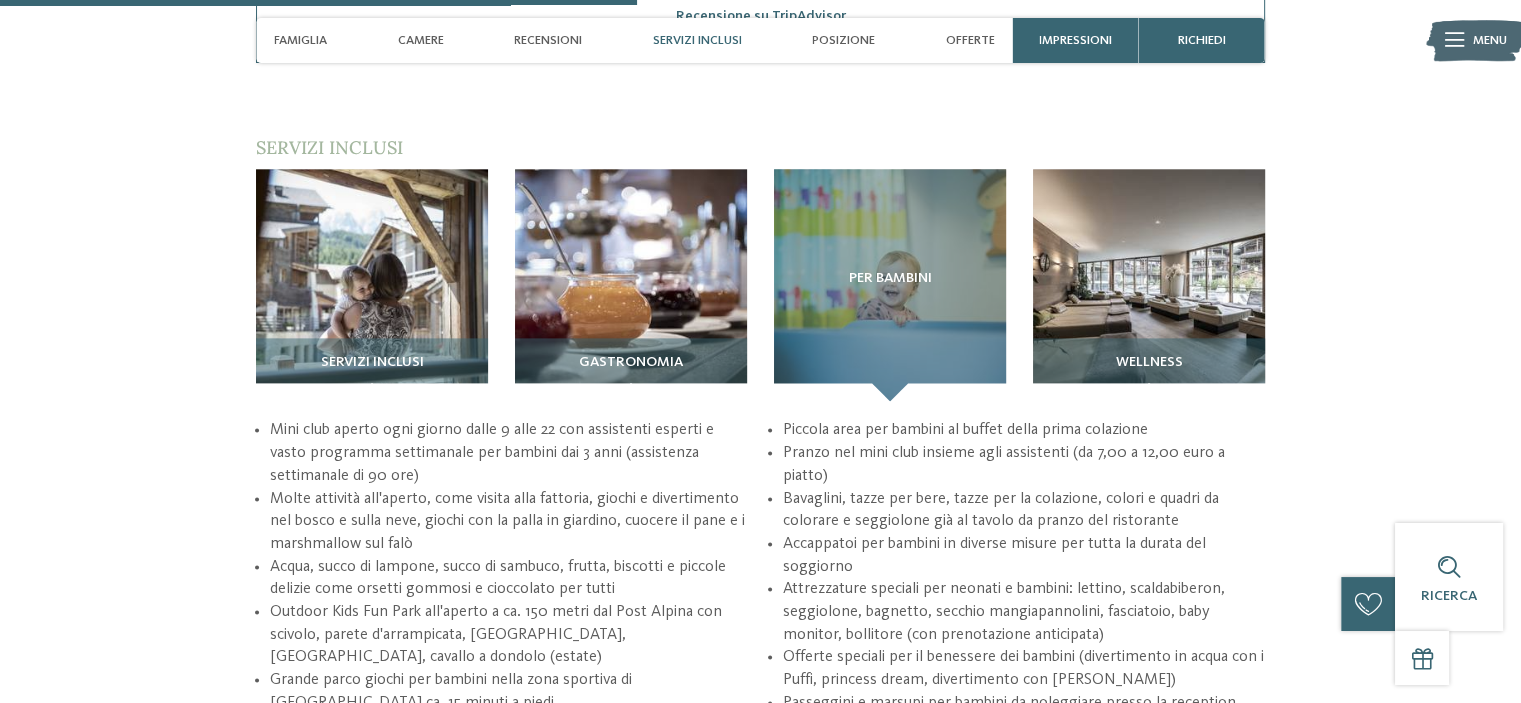 scroll, scrollTop: 2654, scrollLeft: 0, axis: vertical 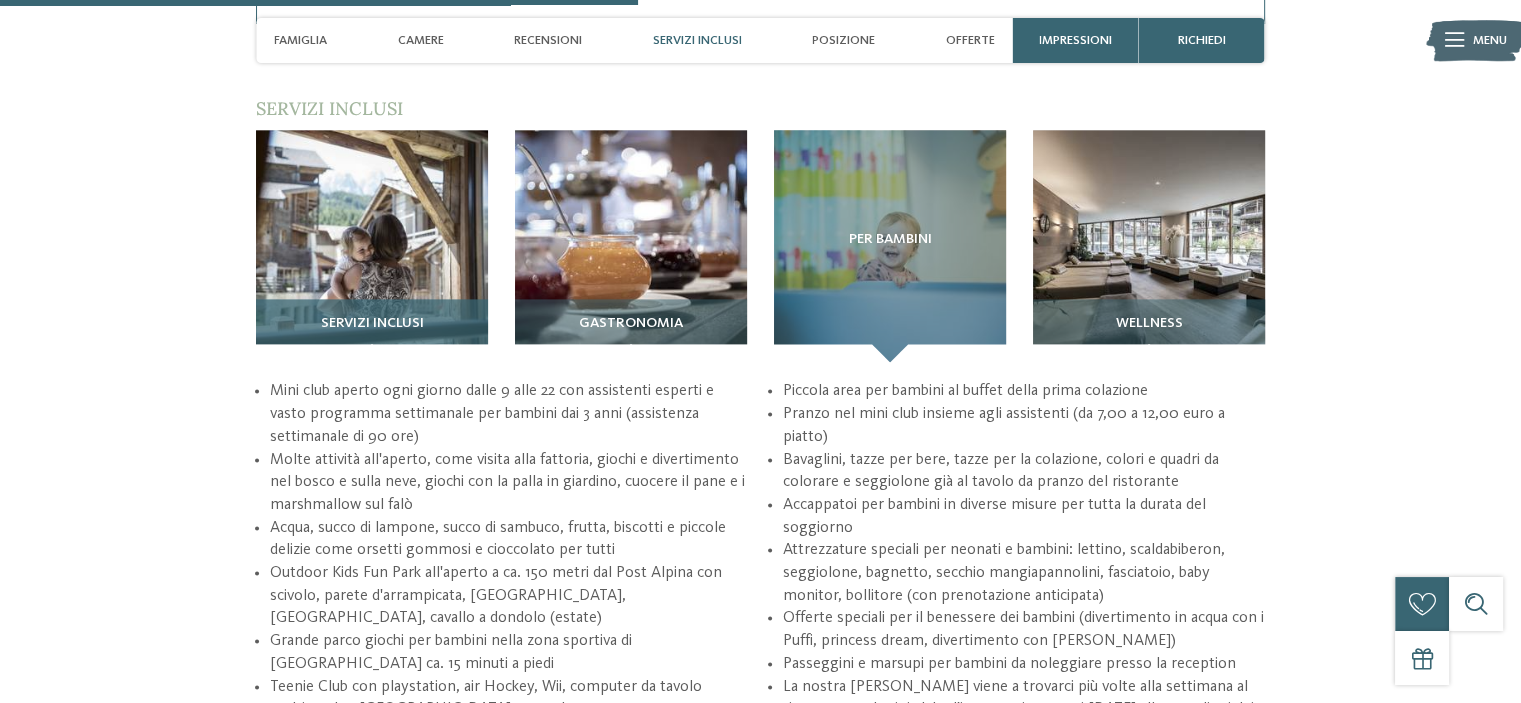 click at bounding box center [372, 246] 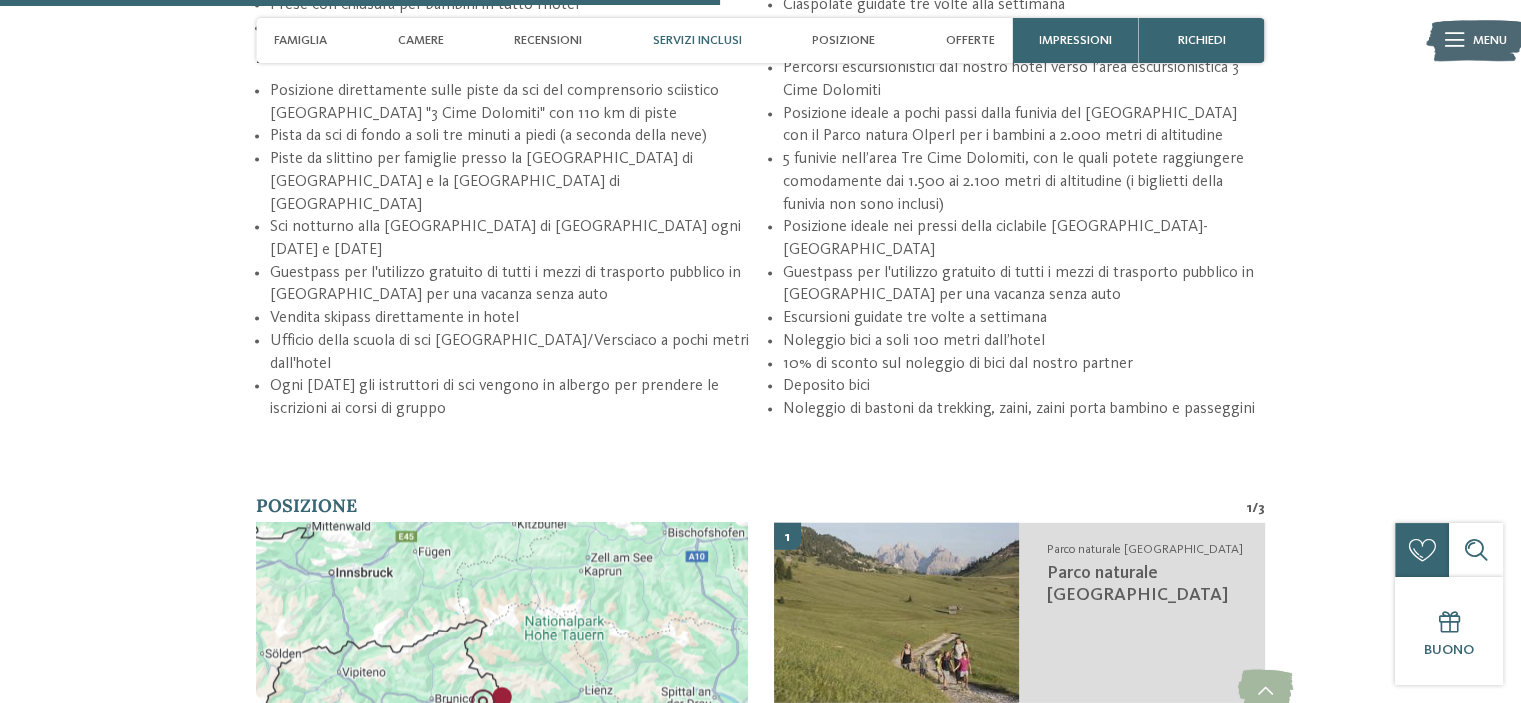 scroll, scrollTop: 2704, scrollLeft: 0, axis: vertical 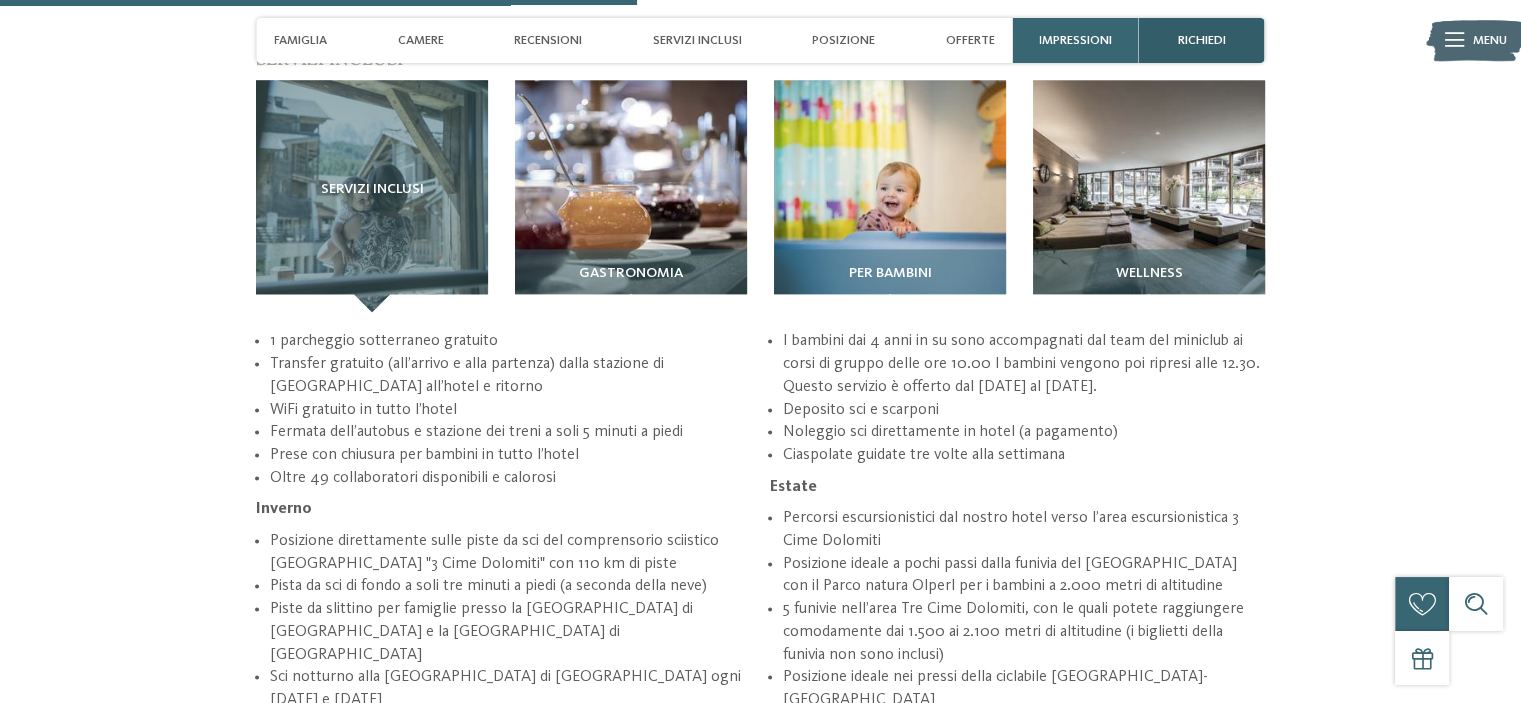 click on "richiedi" at bounding box center (1202, 40) 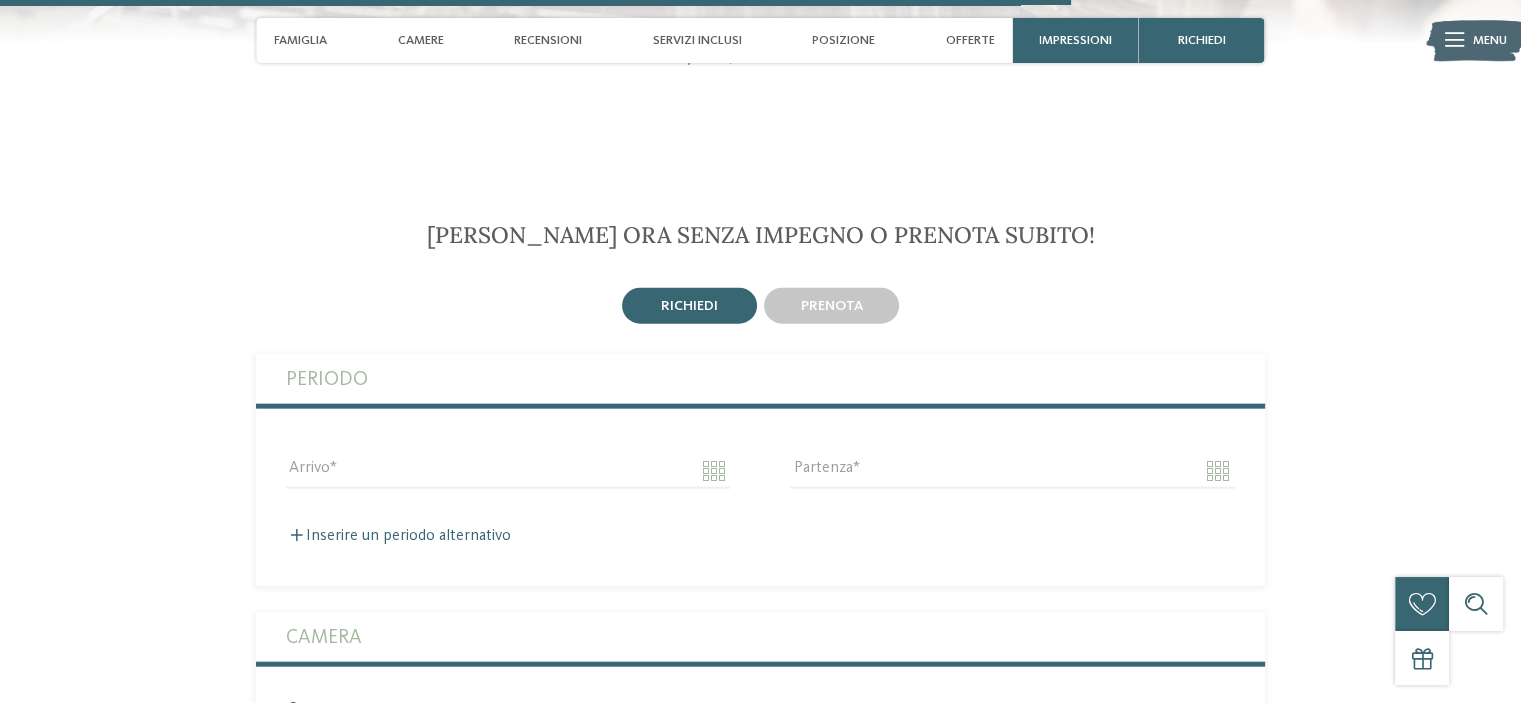 scroll, scrollTop: 4552, scrollLeft: 0, axis: vertical 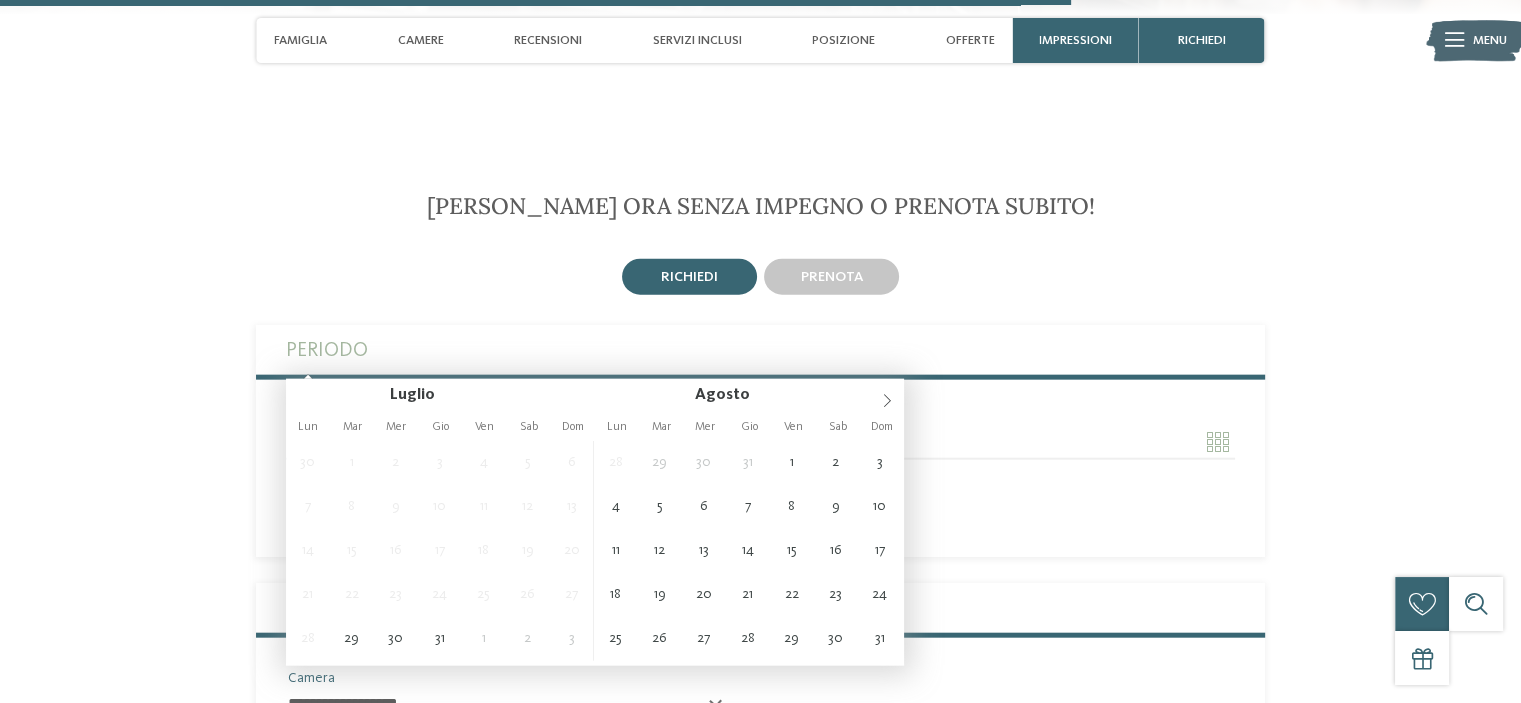 click on "Arrivo" at bounding box center [508, 442] 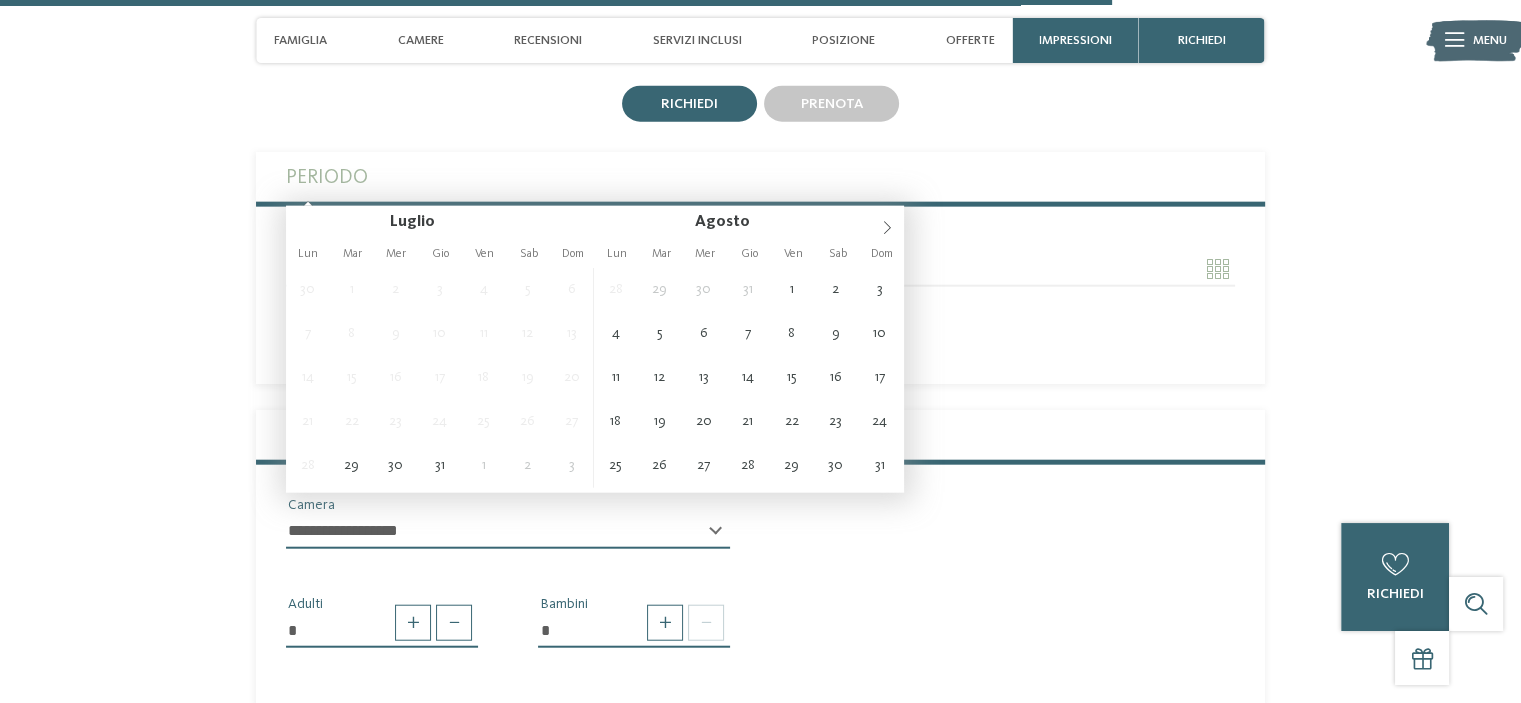 scroll, scrollTop: 4727, scrollLeft: 0, axis: vertical 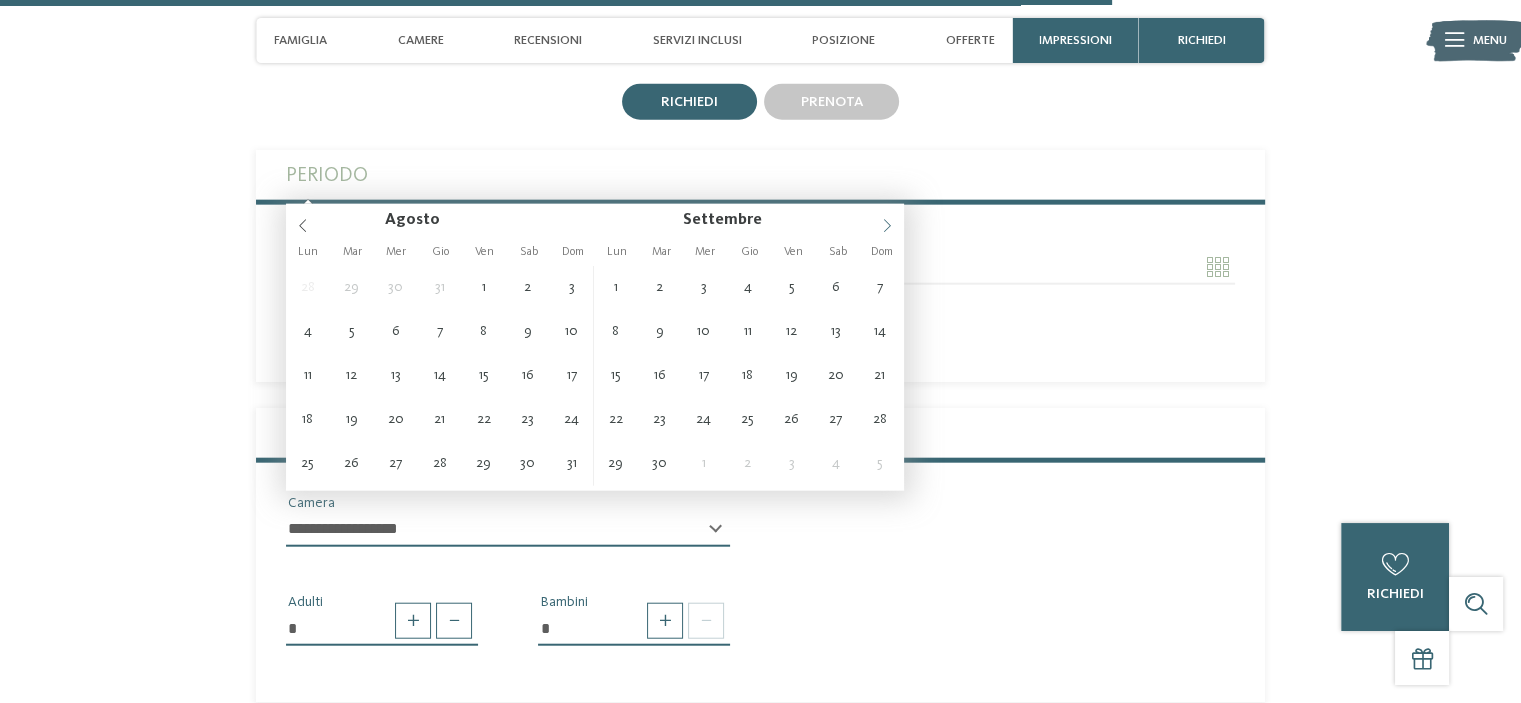 click 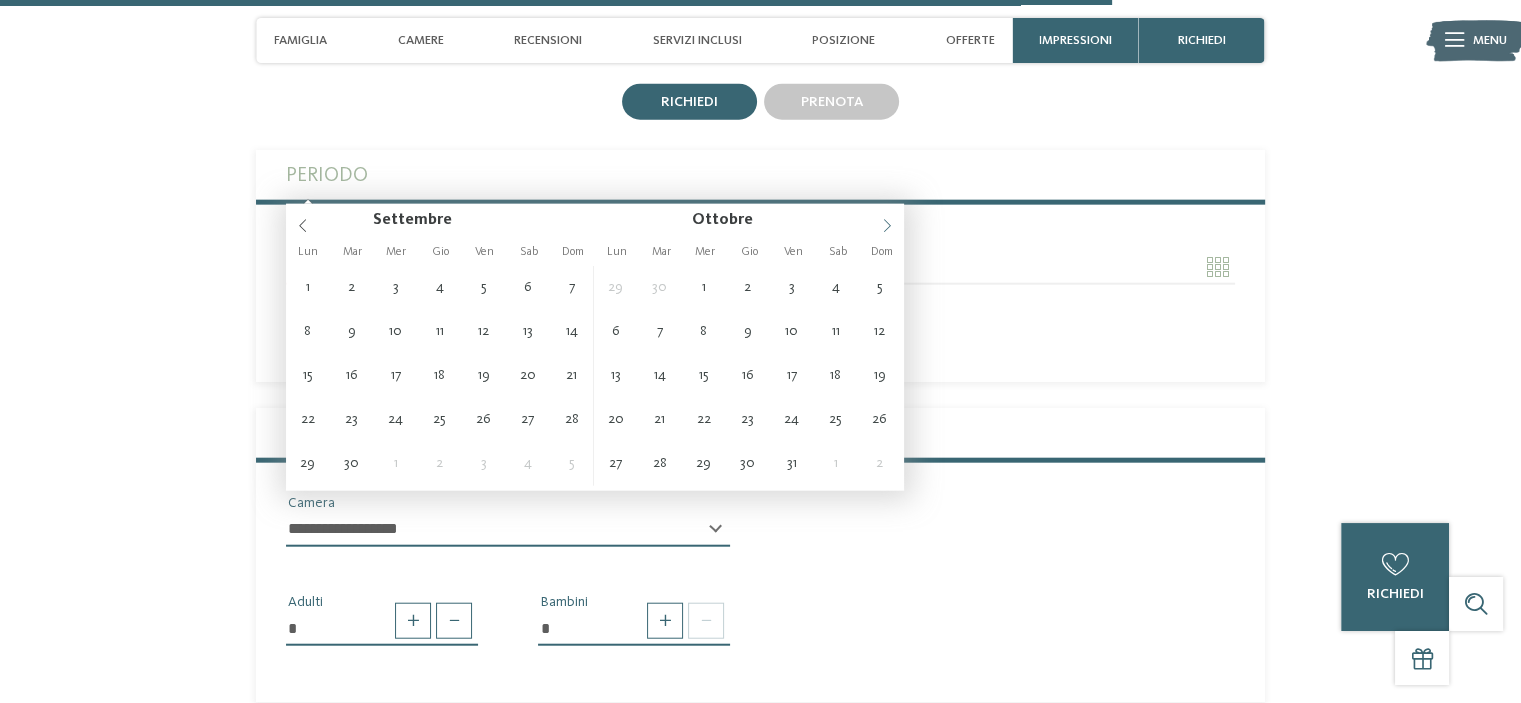 click 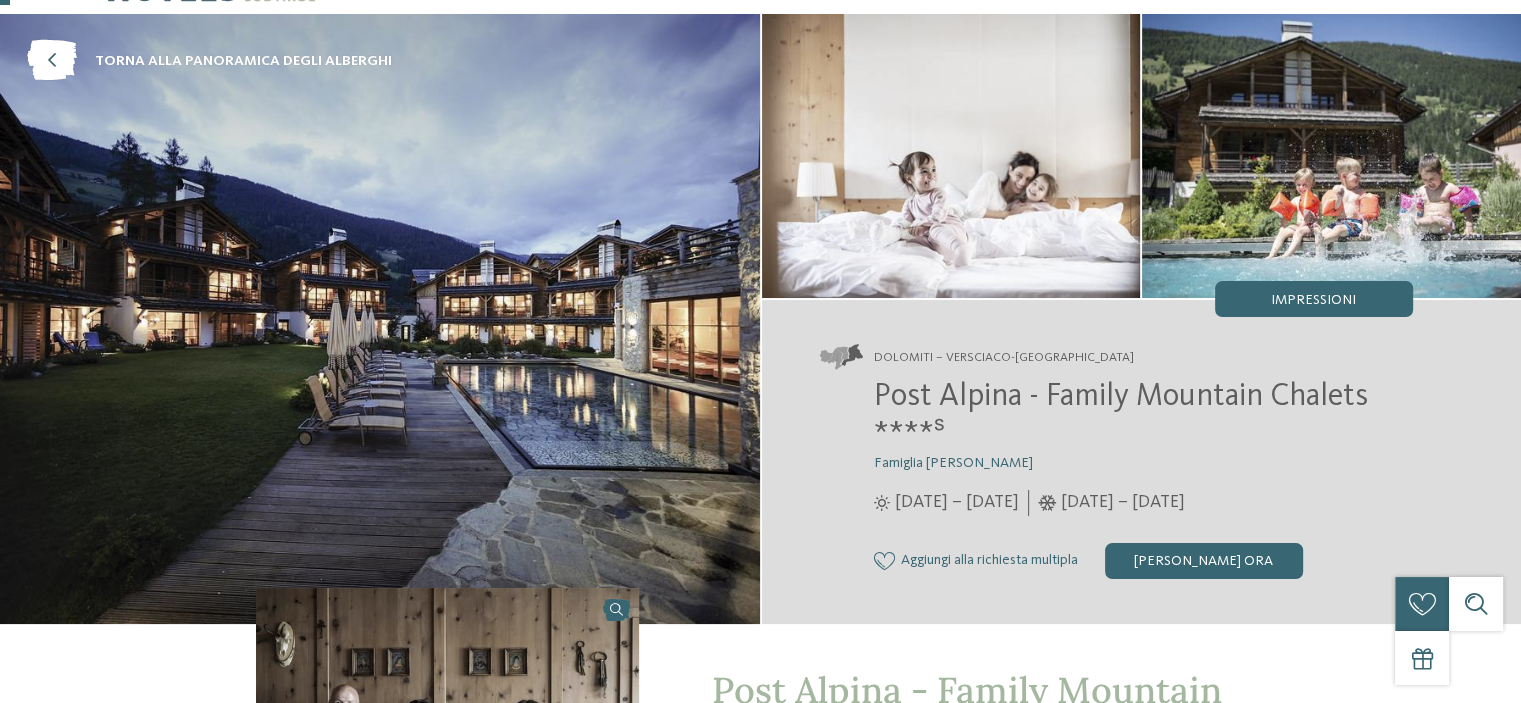 scroll, scrollTop: 0, scrollLeft: 0, axis: both 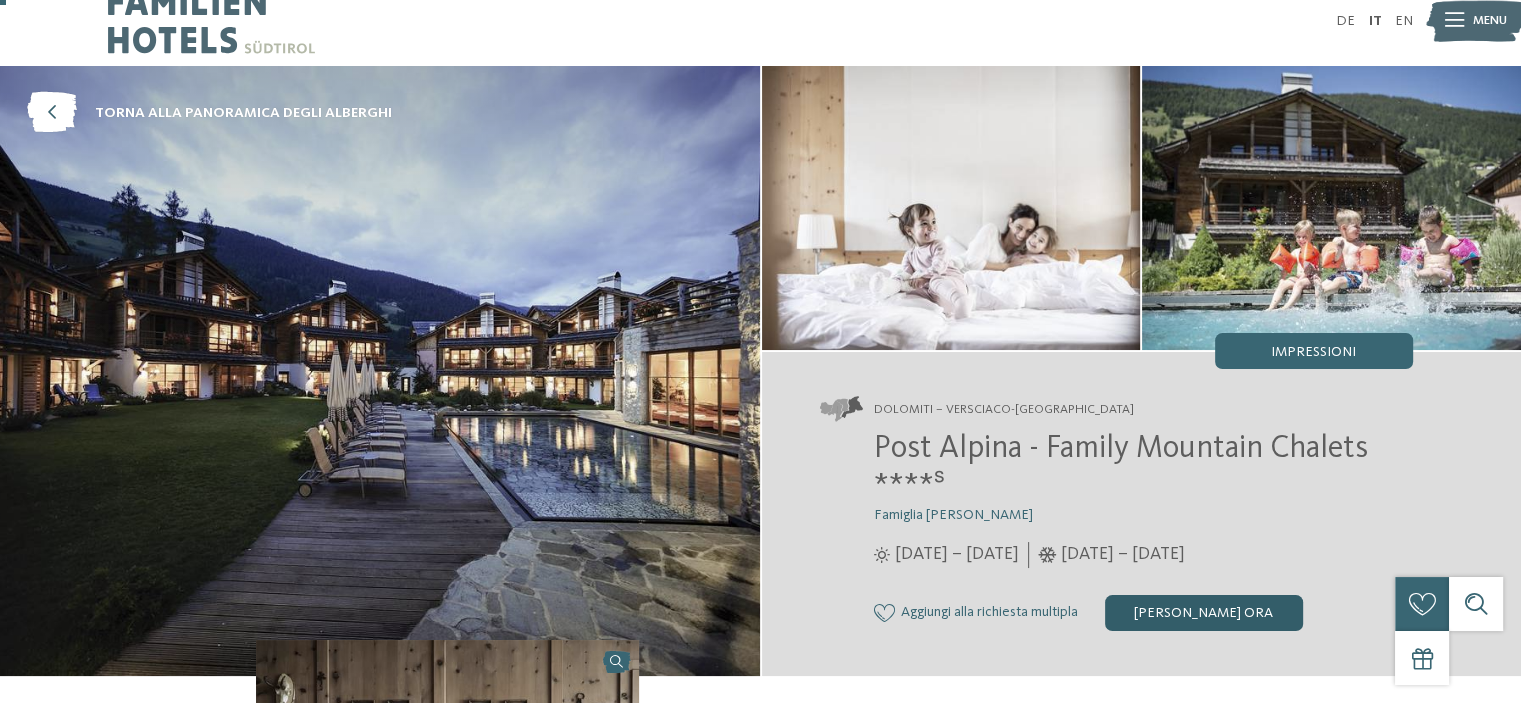 click on "[PERSON_NAME] ora" at bounding box center [1204, 613] 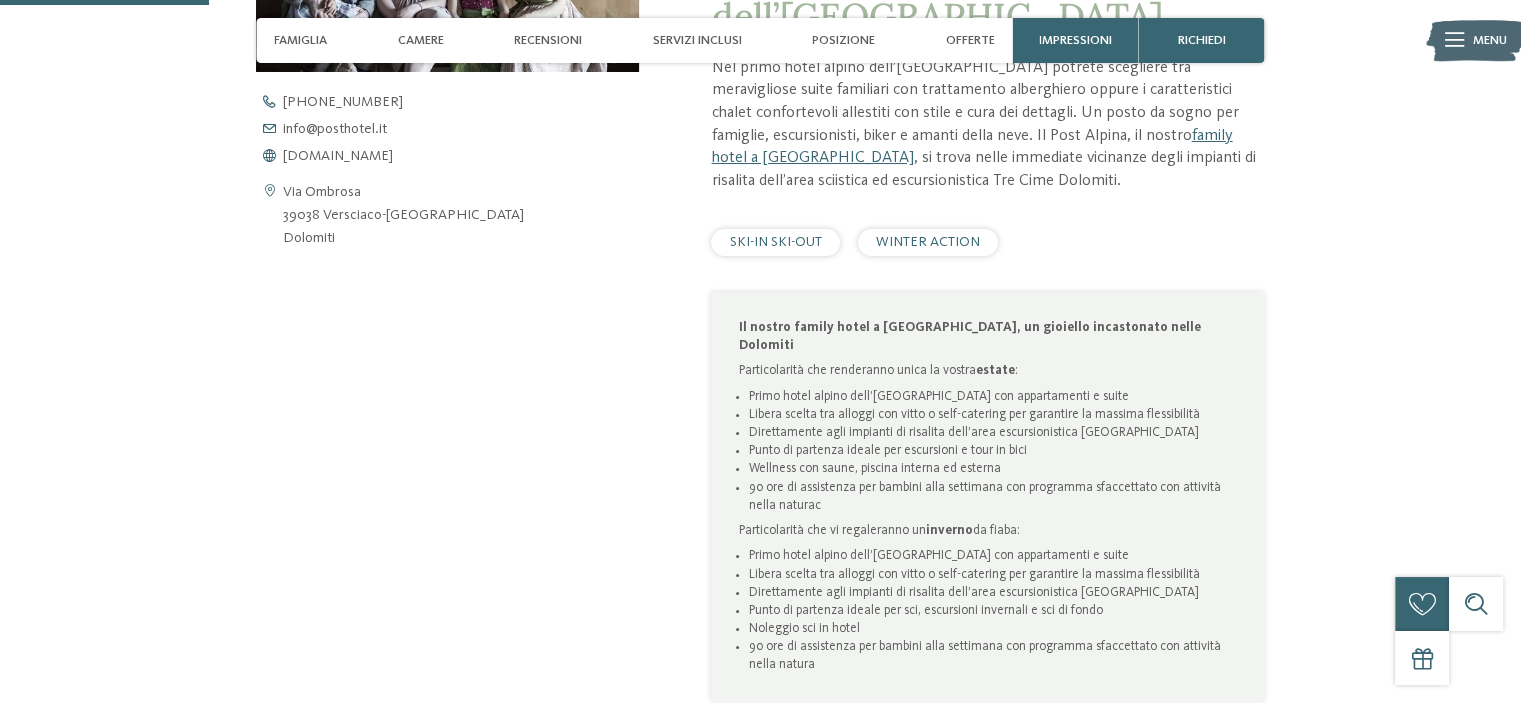 scroll, scrollTop: 875, scrollLeft: 0, axis: vertical 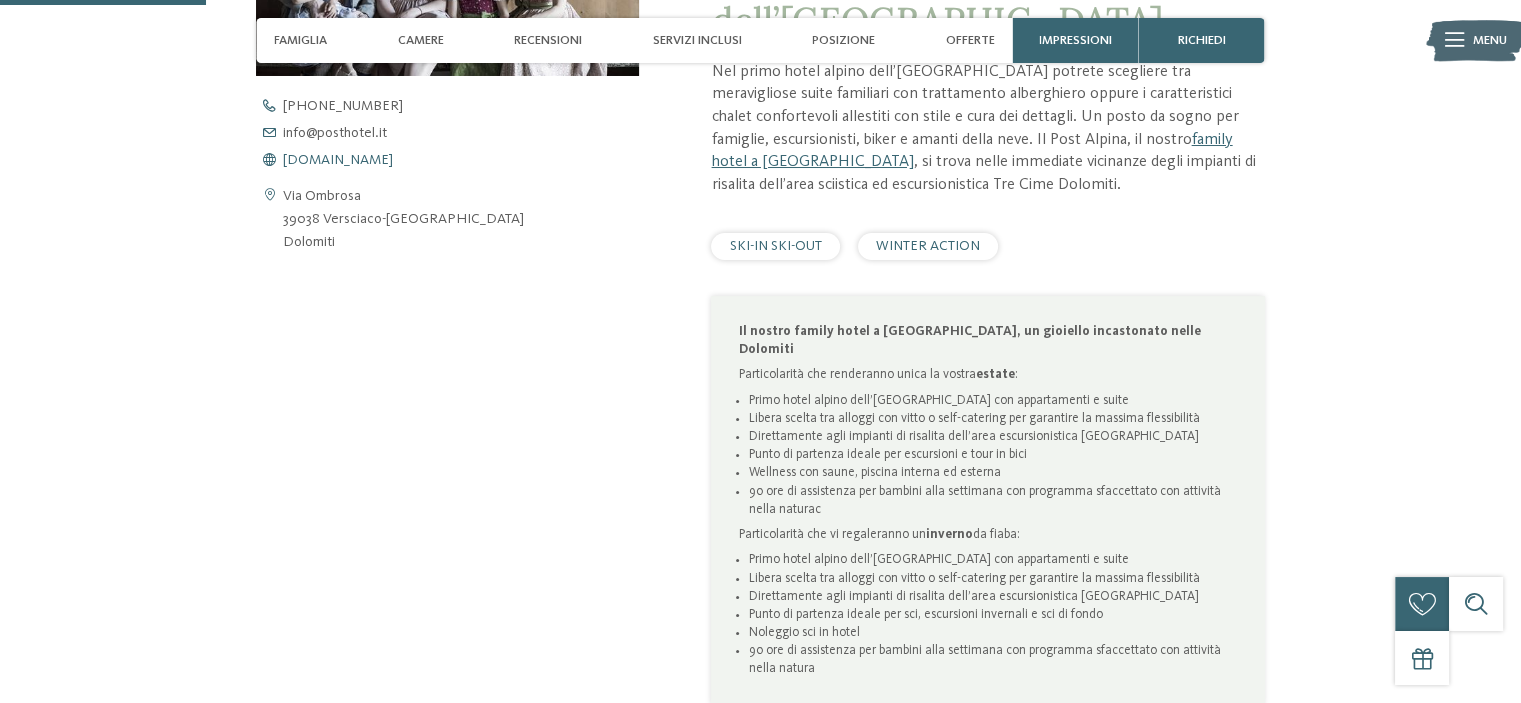 click on "www.postalpina.it" at bounding box center (338, 160) 